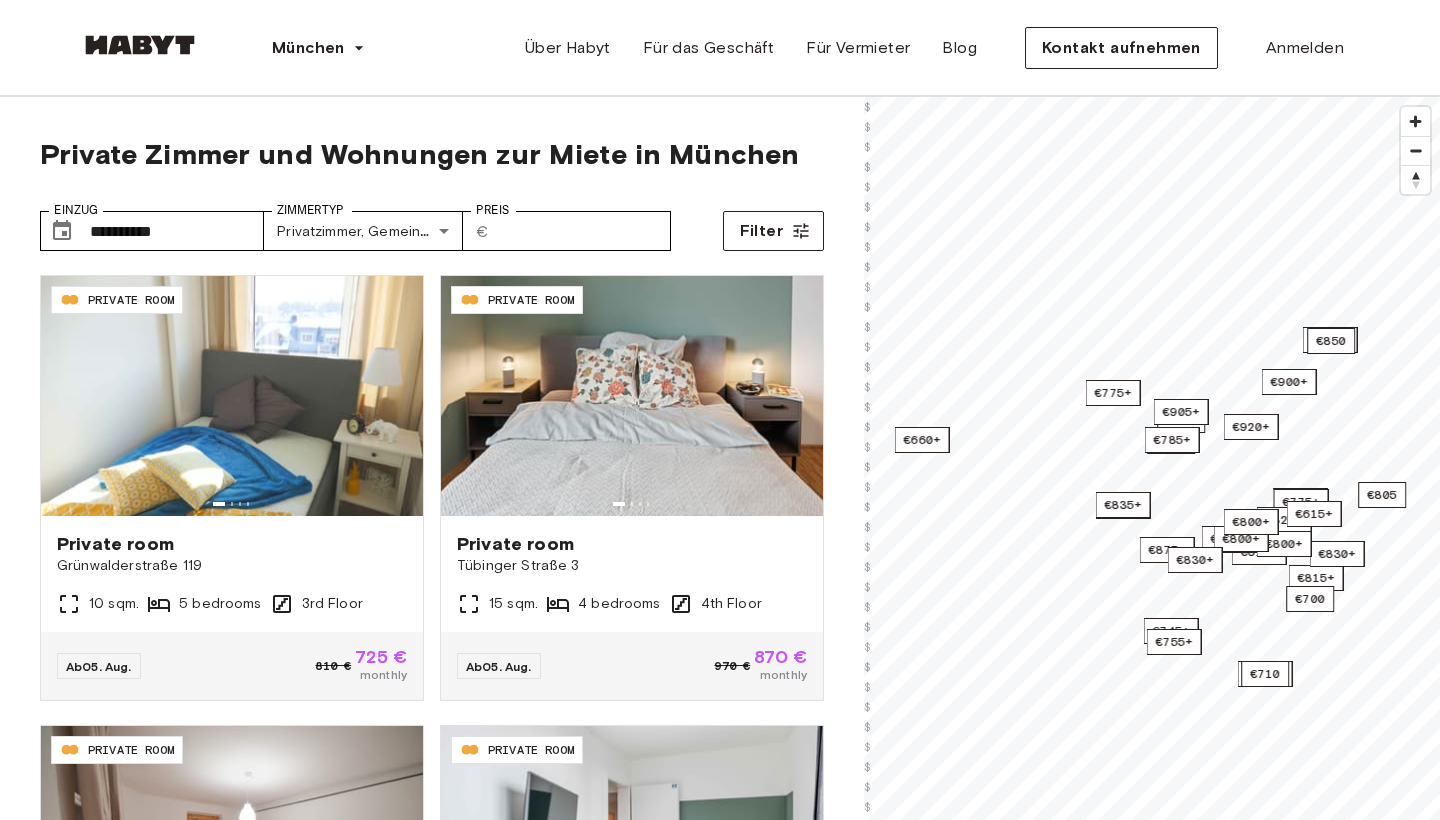 scroll, scrollTop: 0, scrollLeft: 0, axis: both 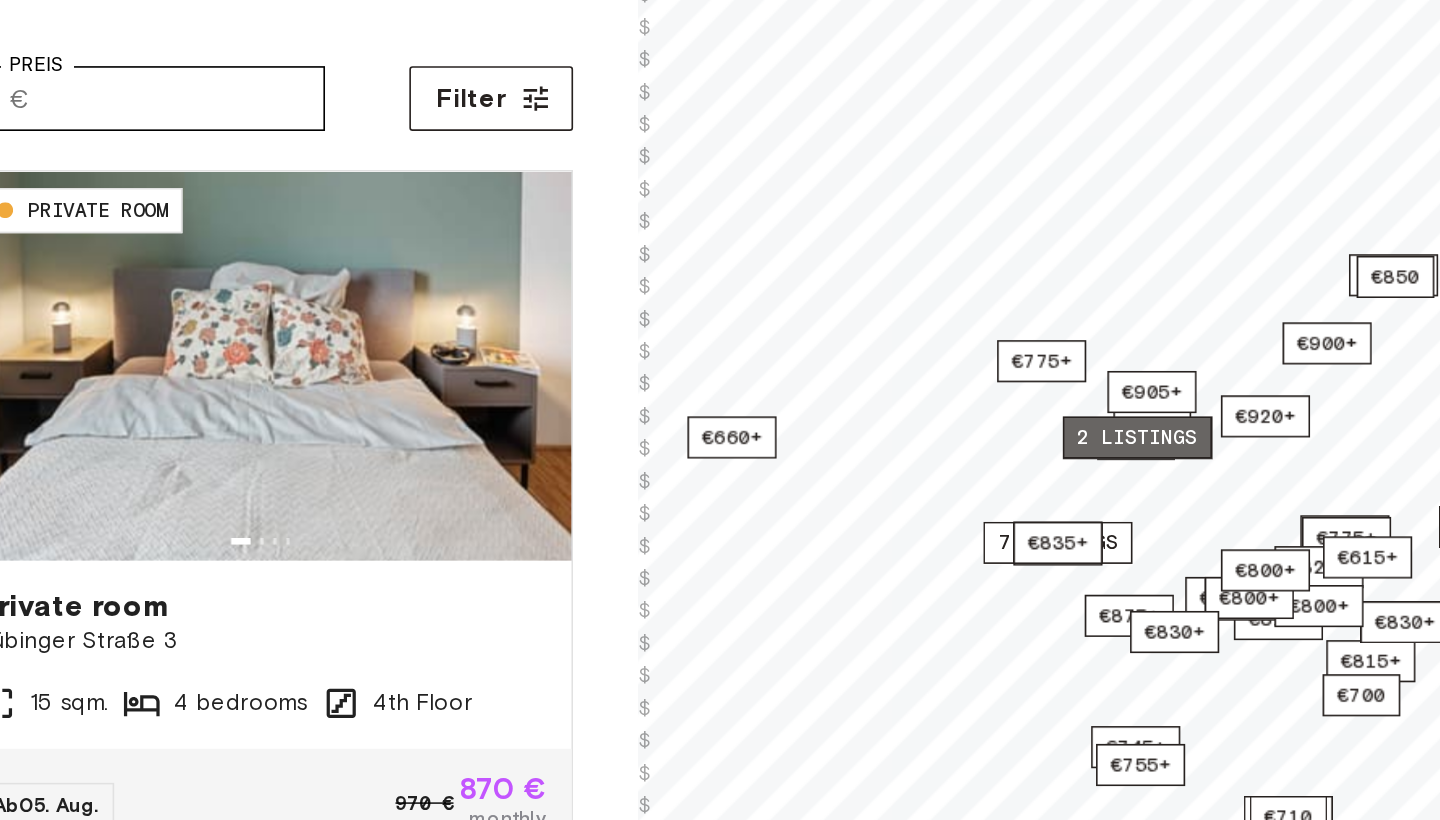 click on "2 listings" at bounding box center (1172, 440) 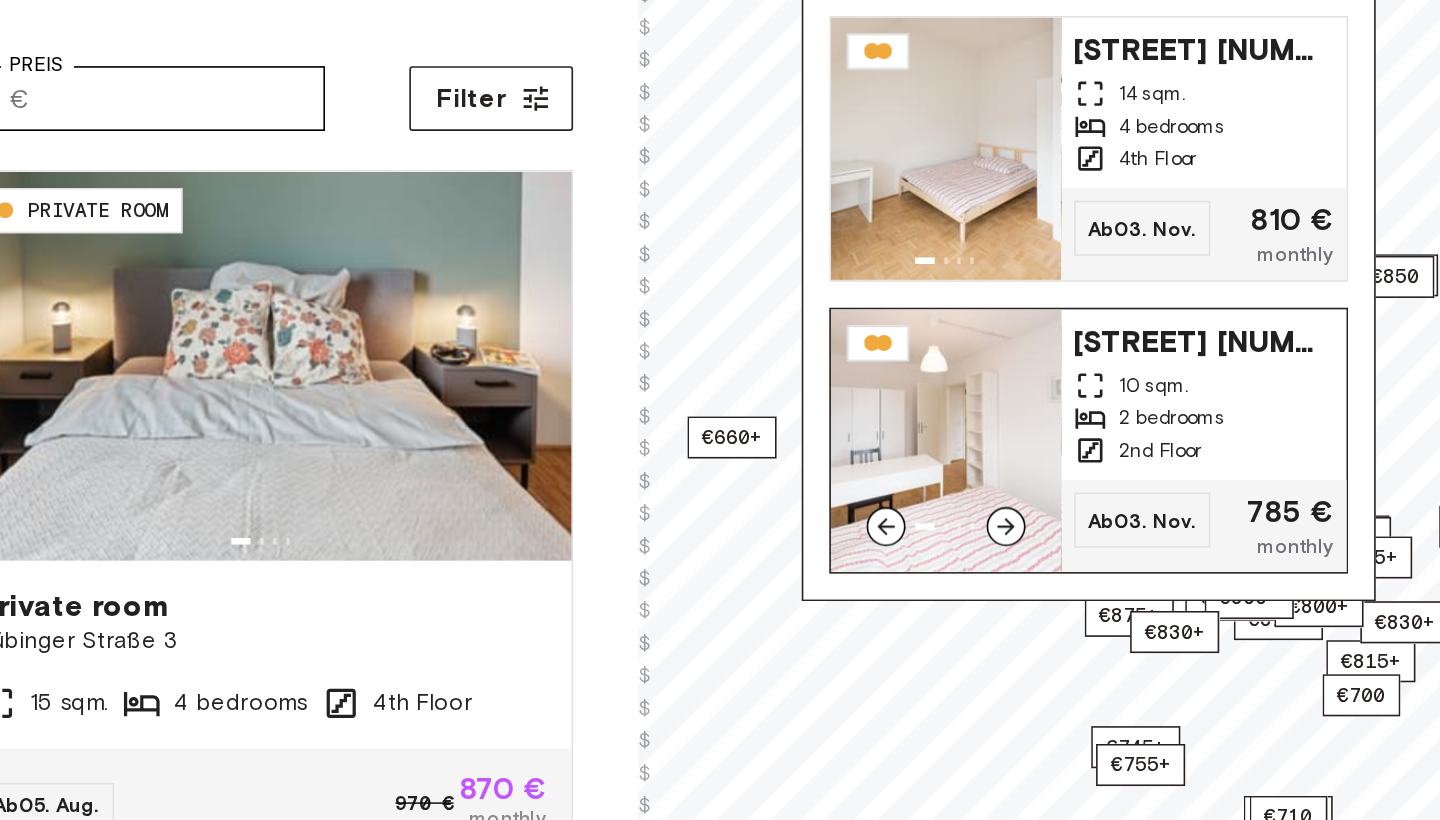 click 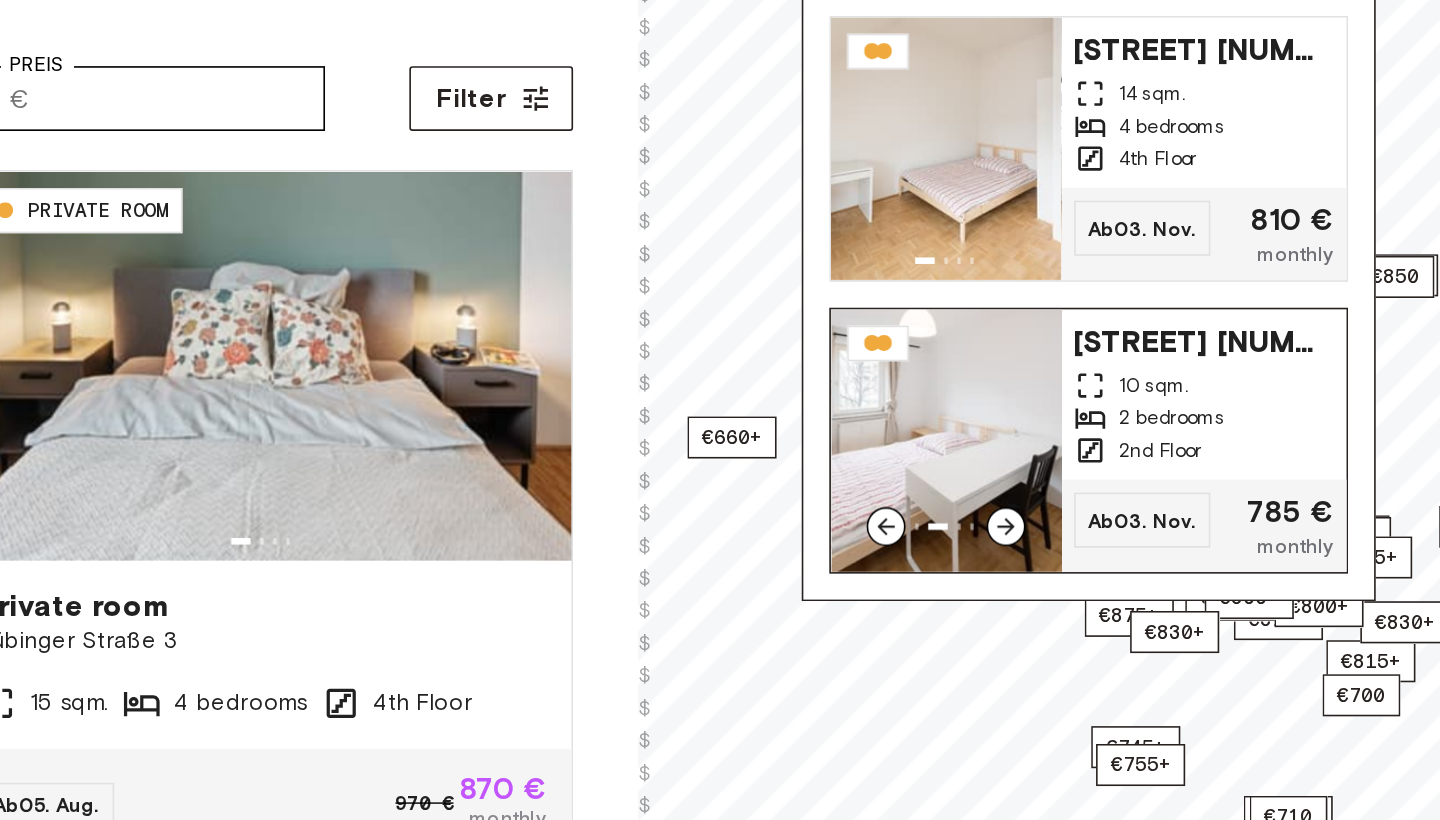 click 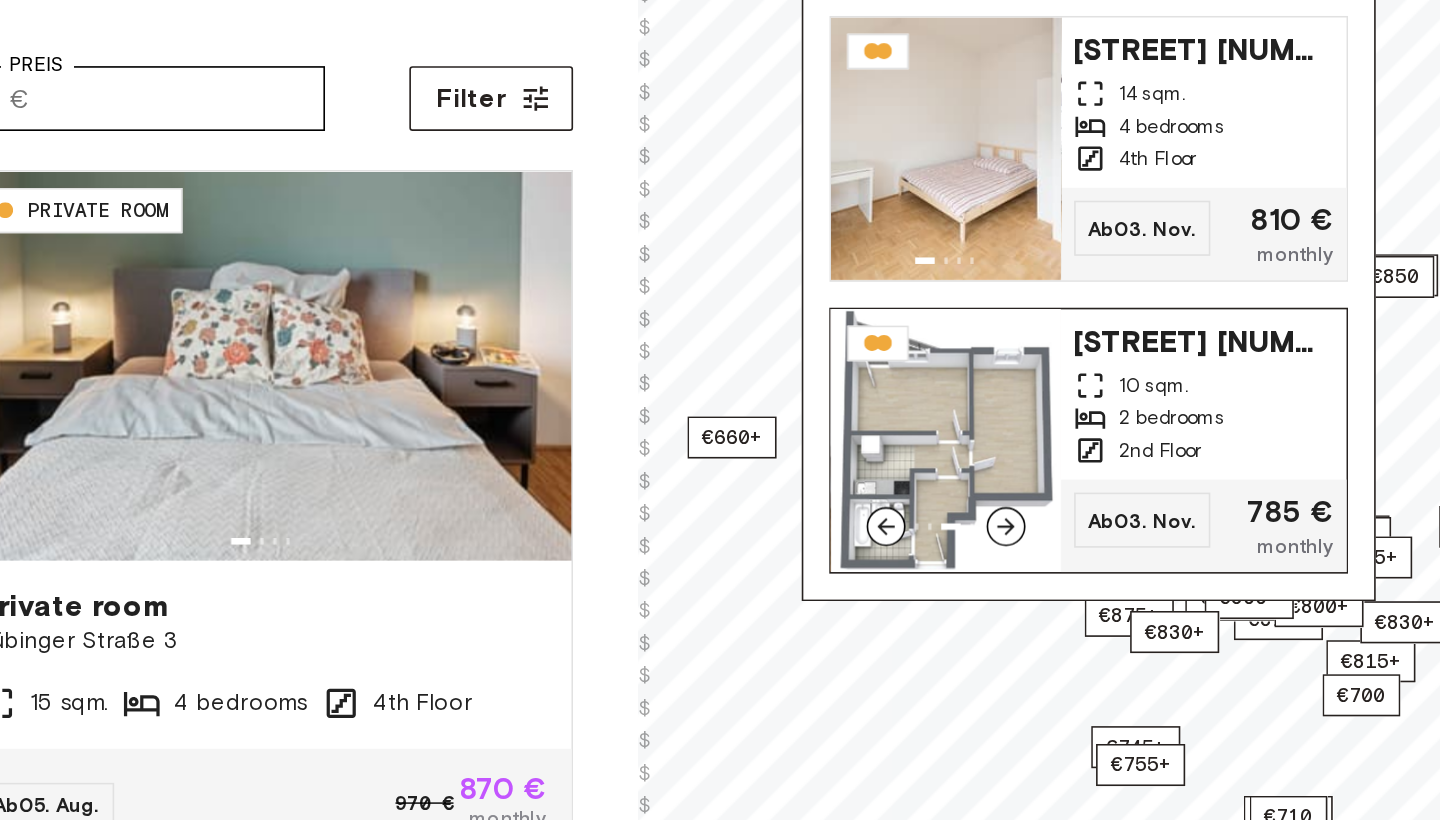 click 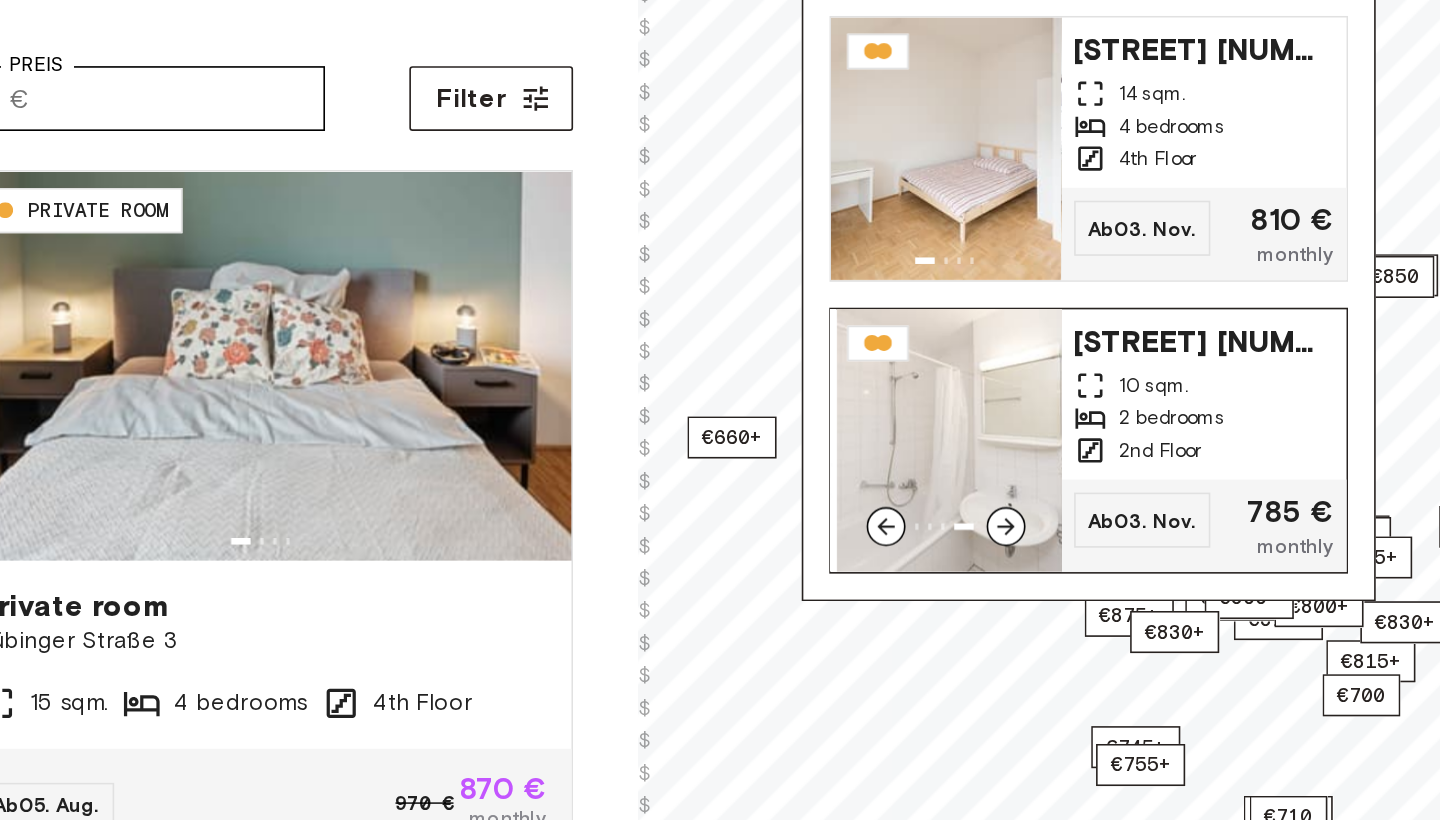 click 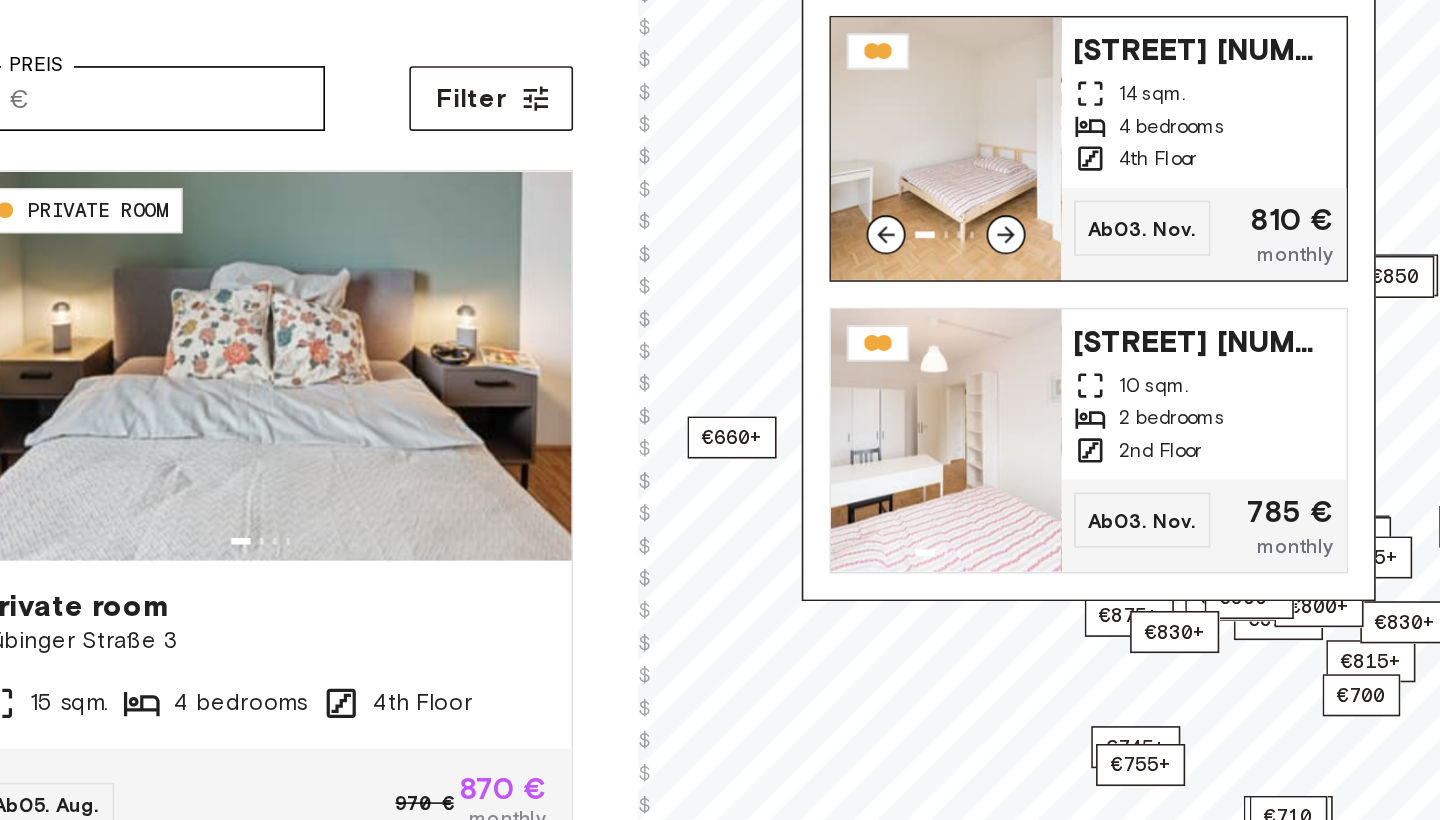 click 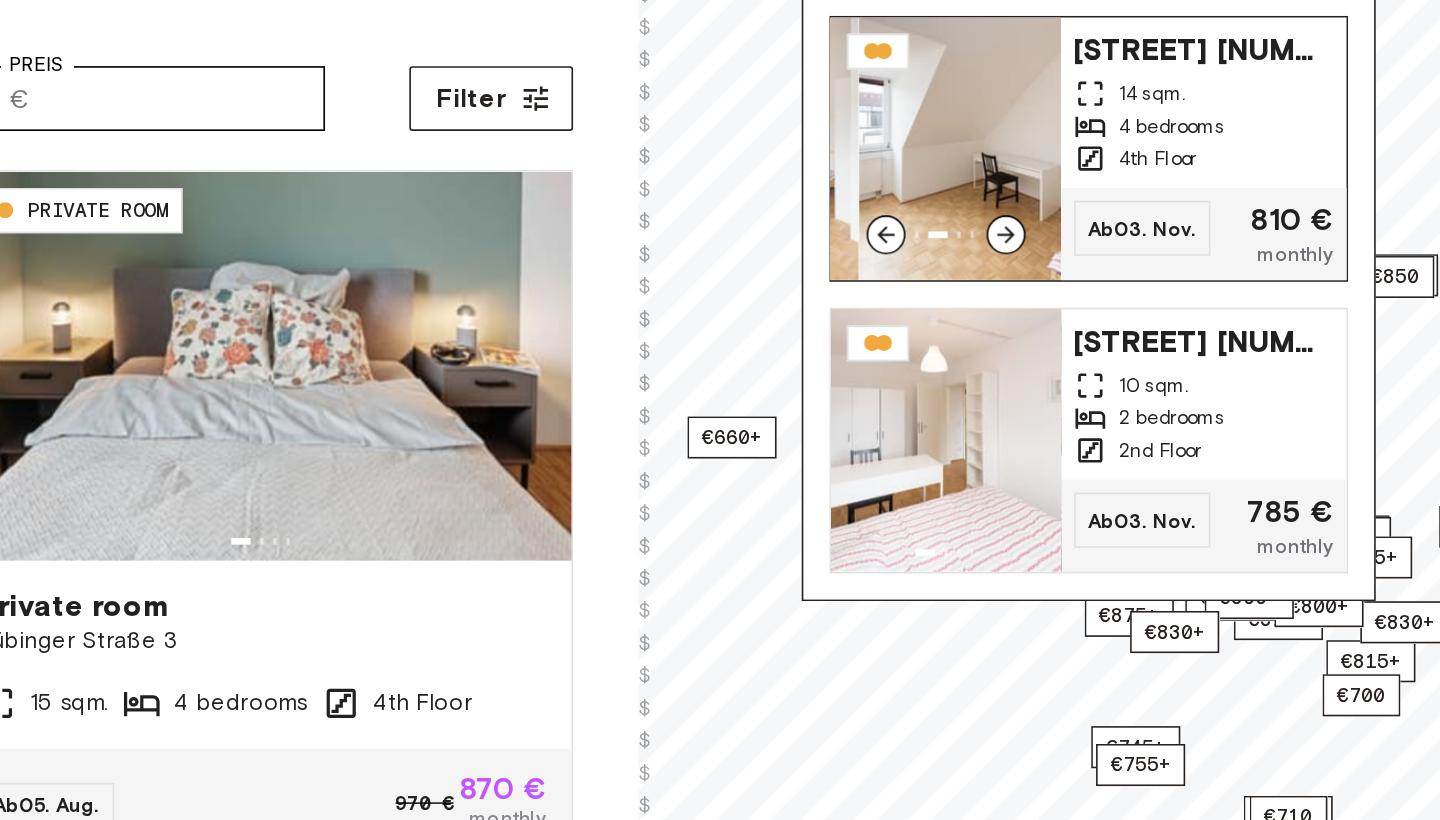 click 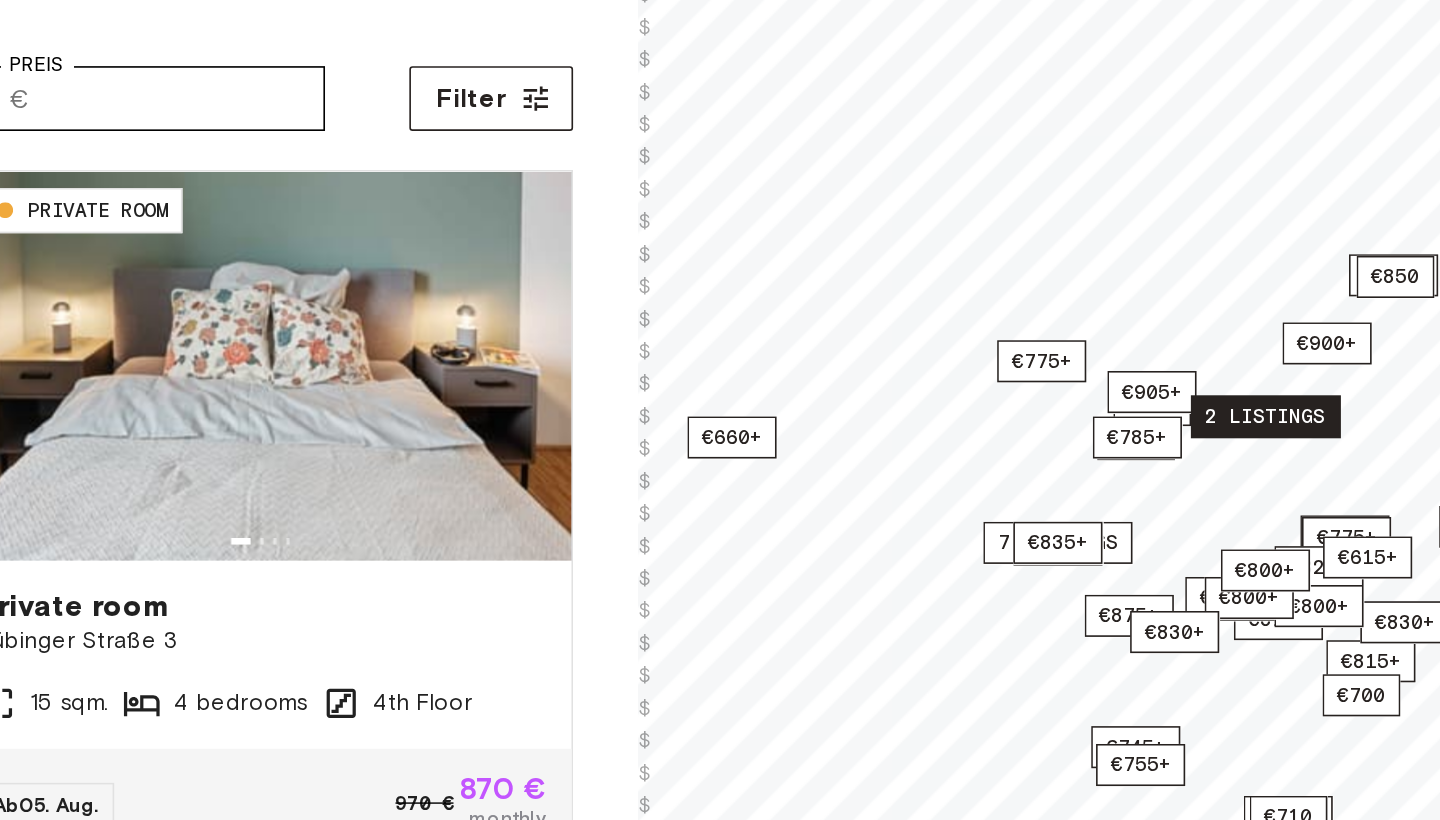 click on "2 listings" at bounding box center (1251, 427) 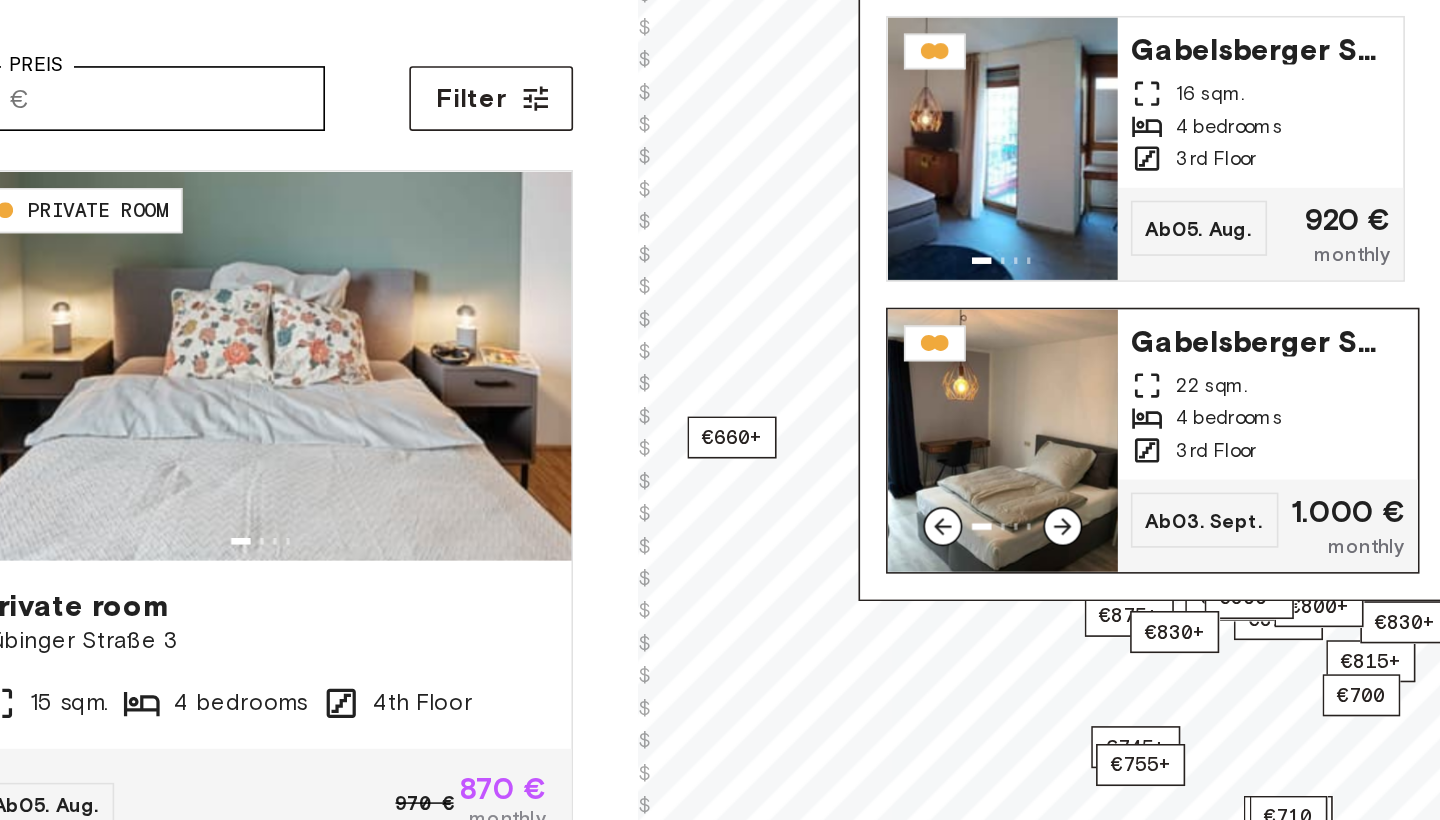 click 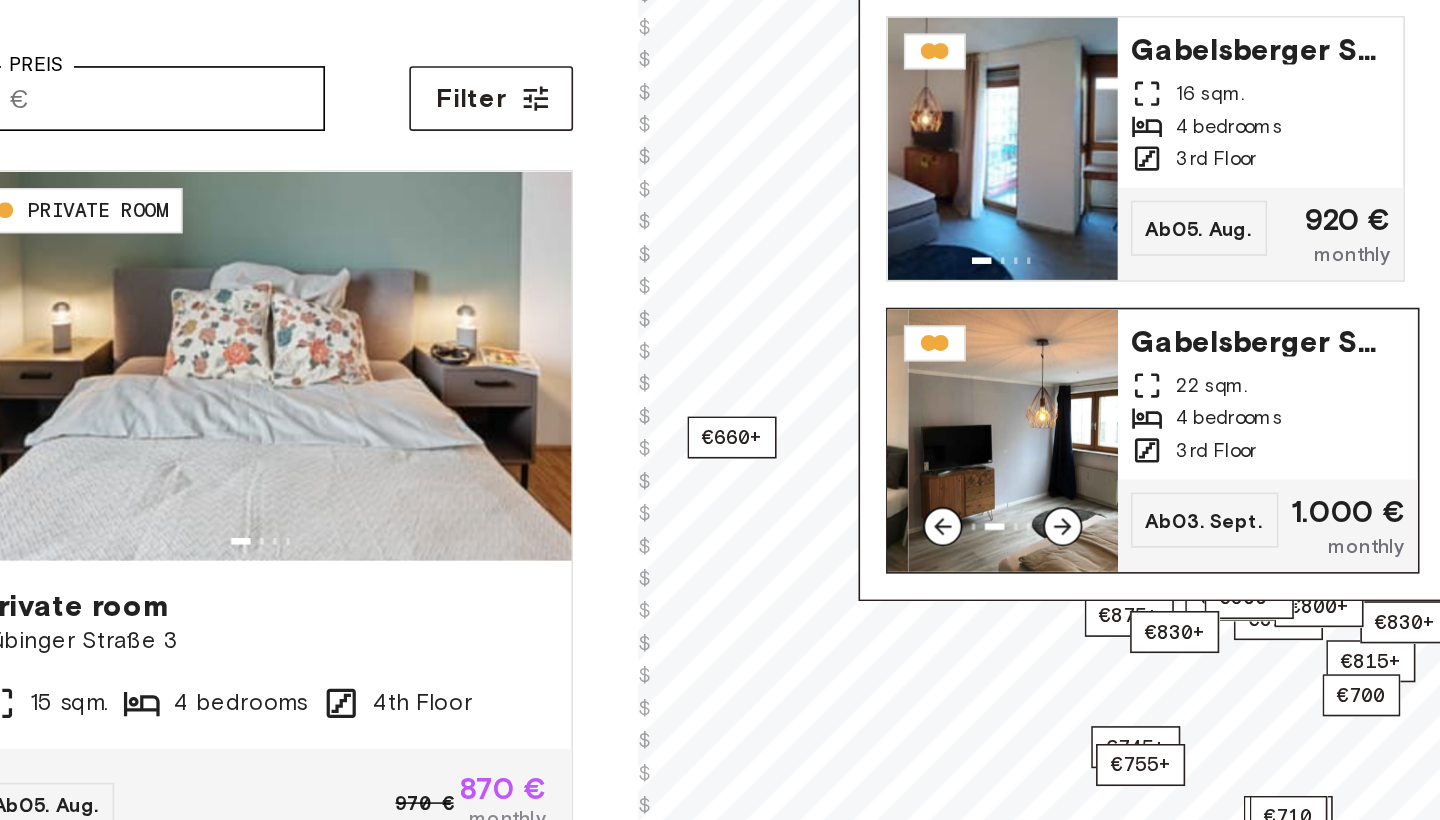 click 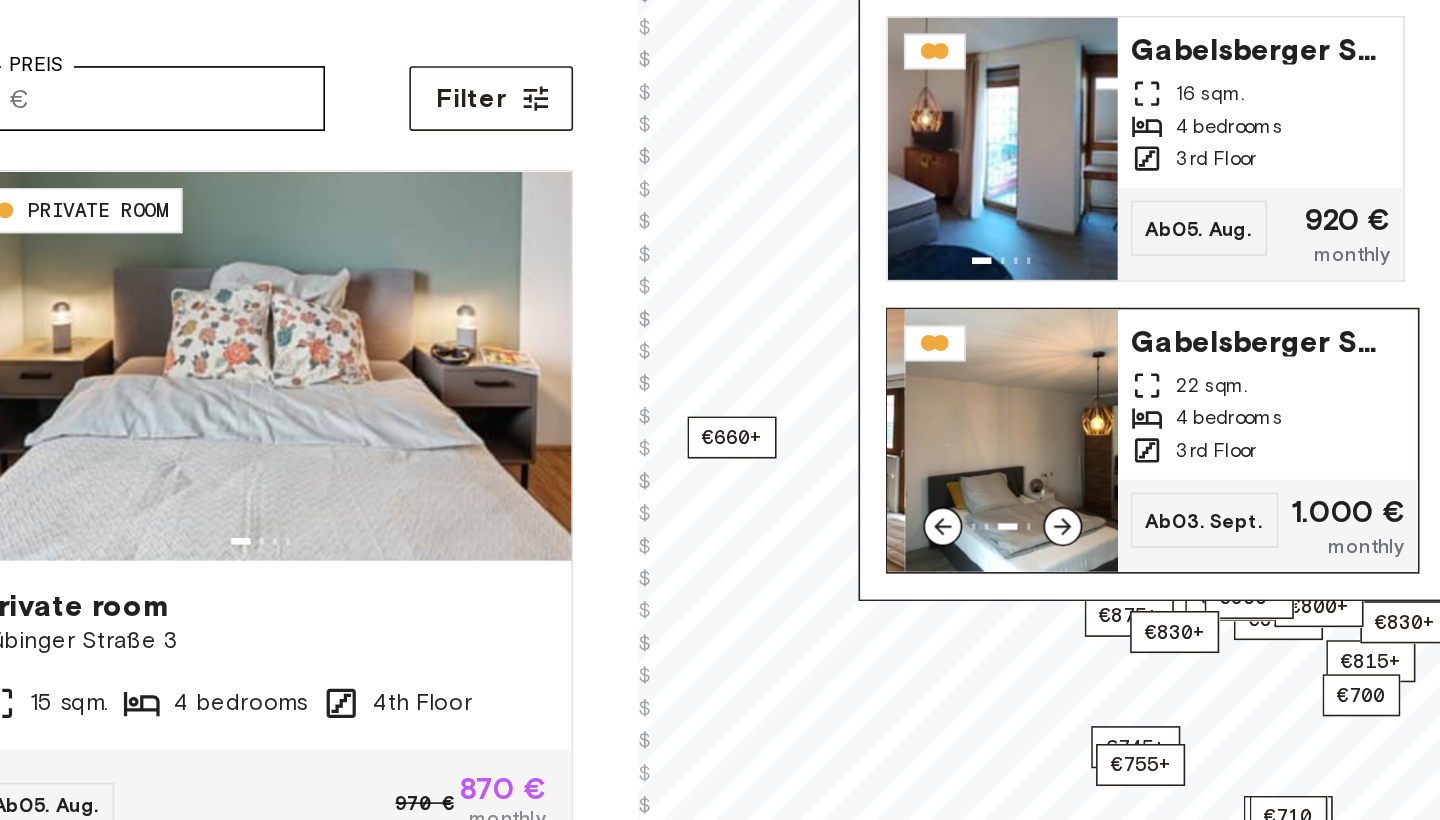 click 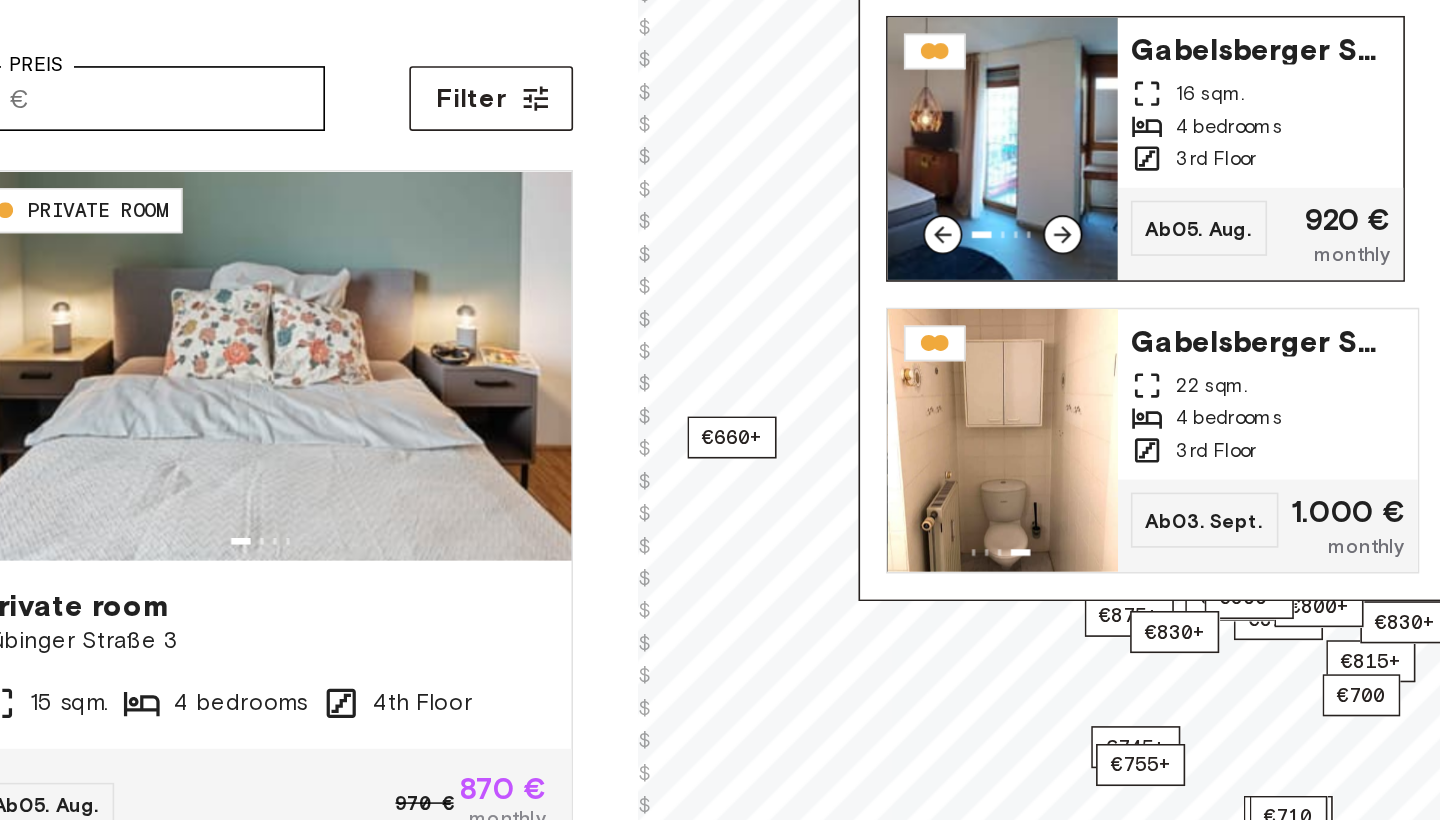 click 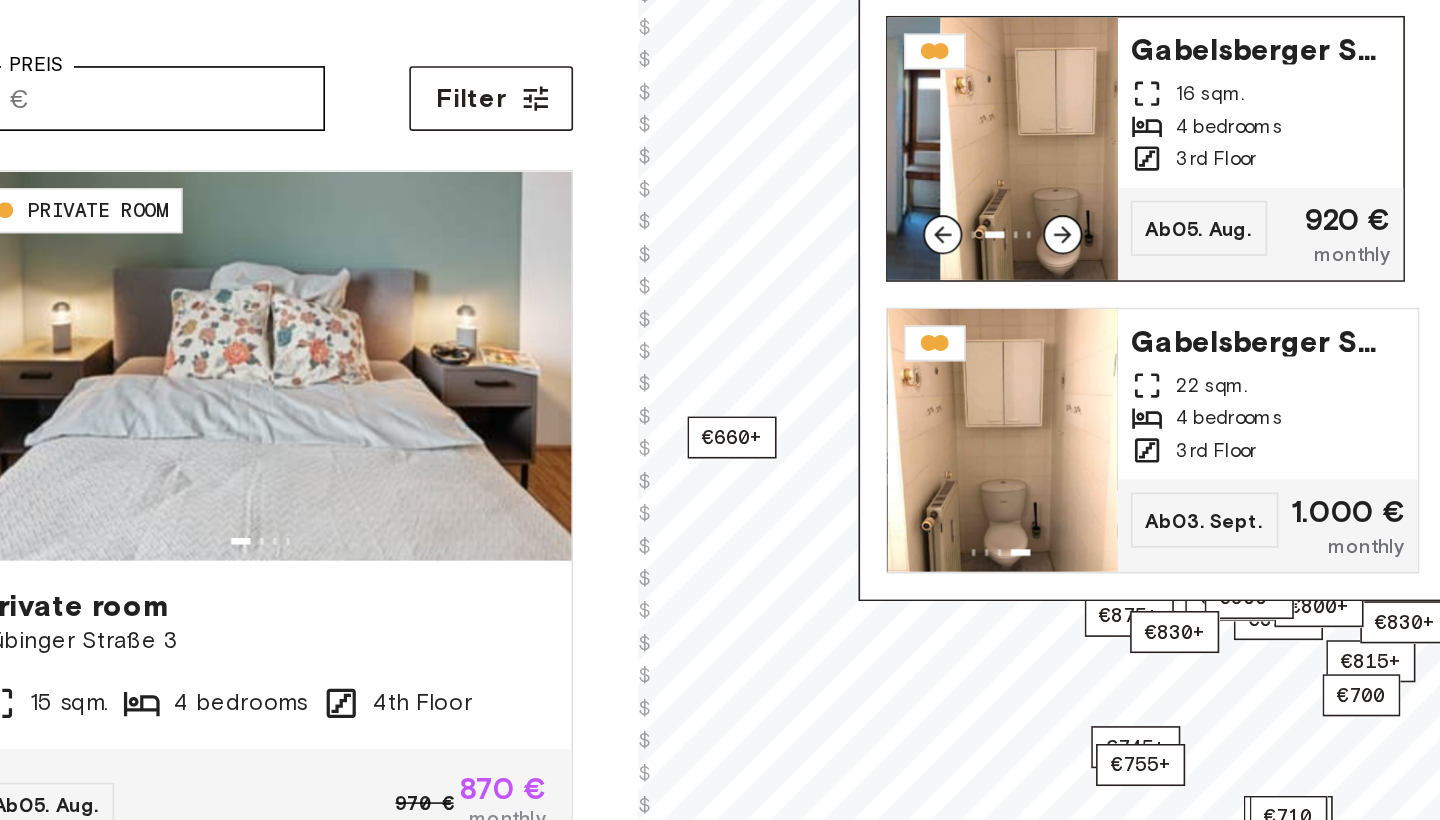 click 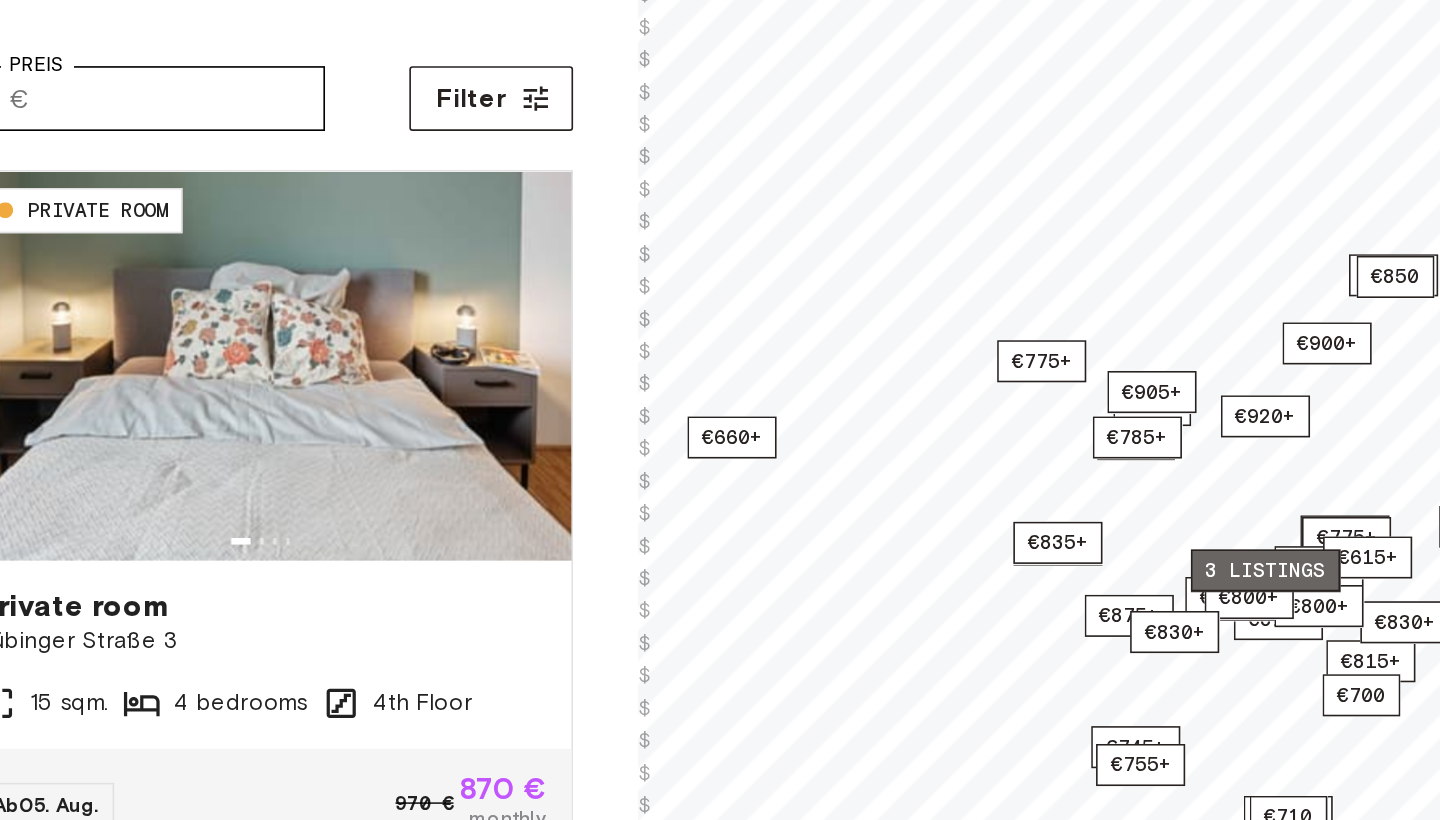 click on "3 listings" at bounding box center [1251, 522] 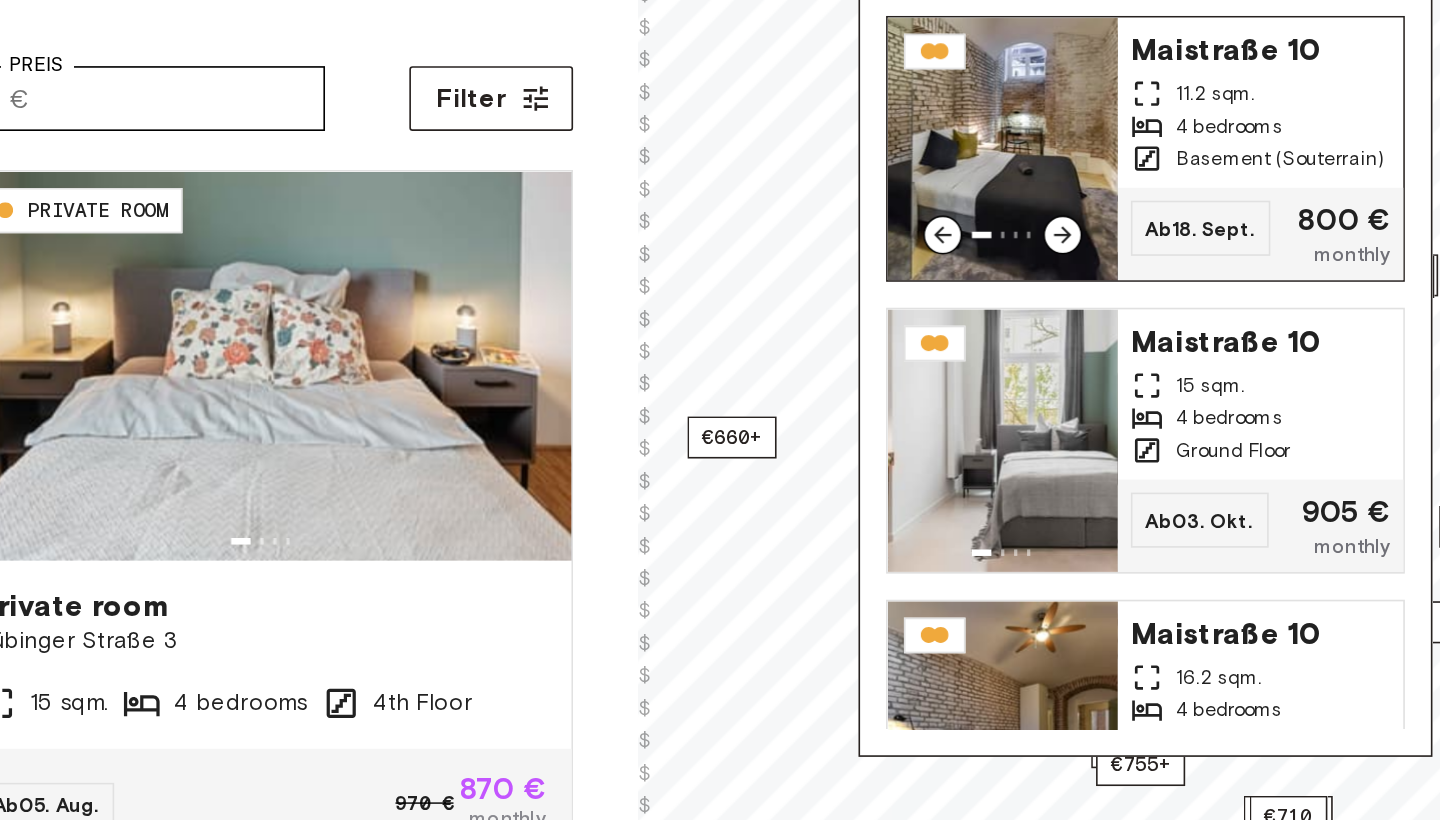 click 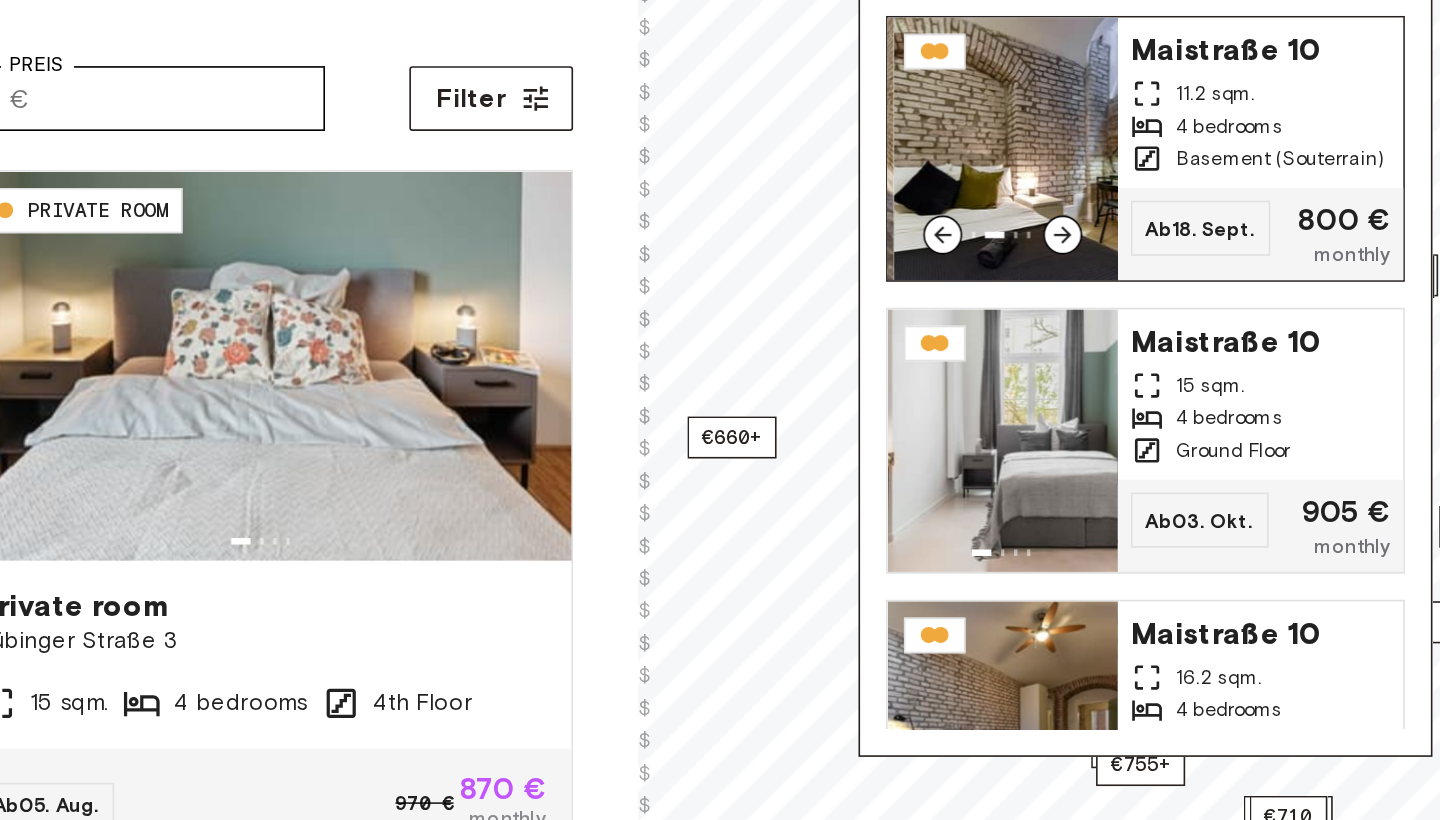 click 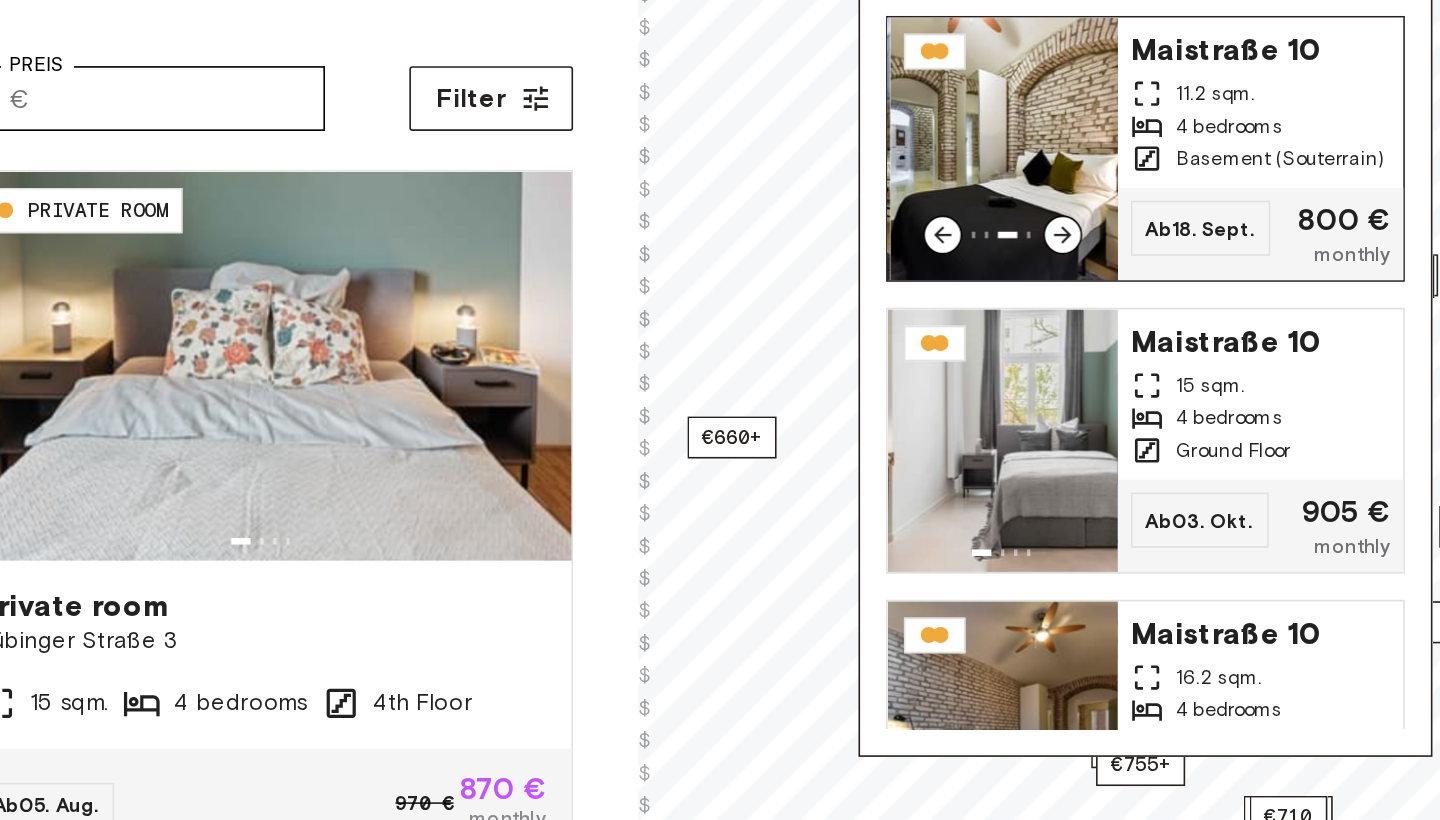 click 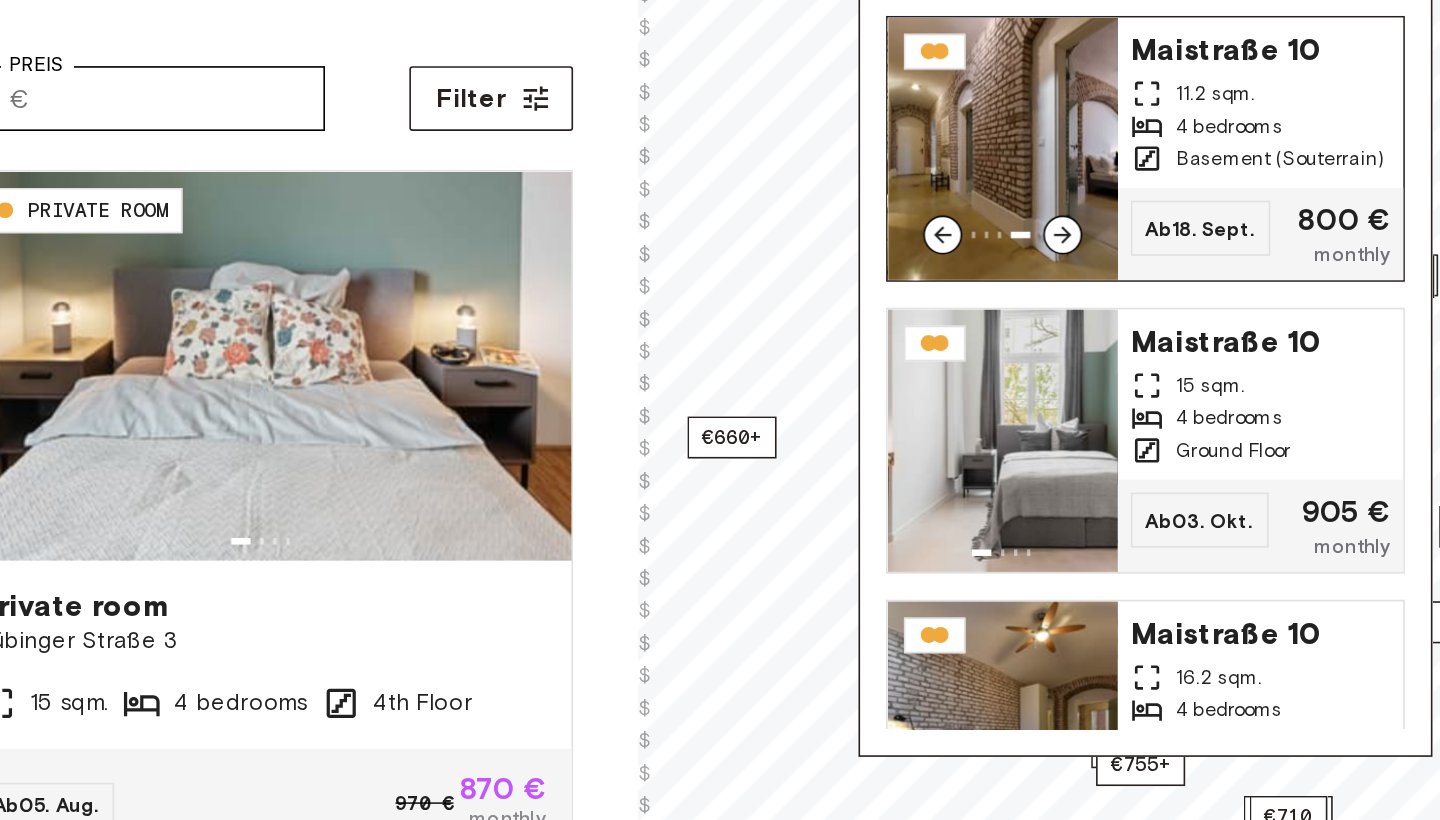 click 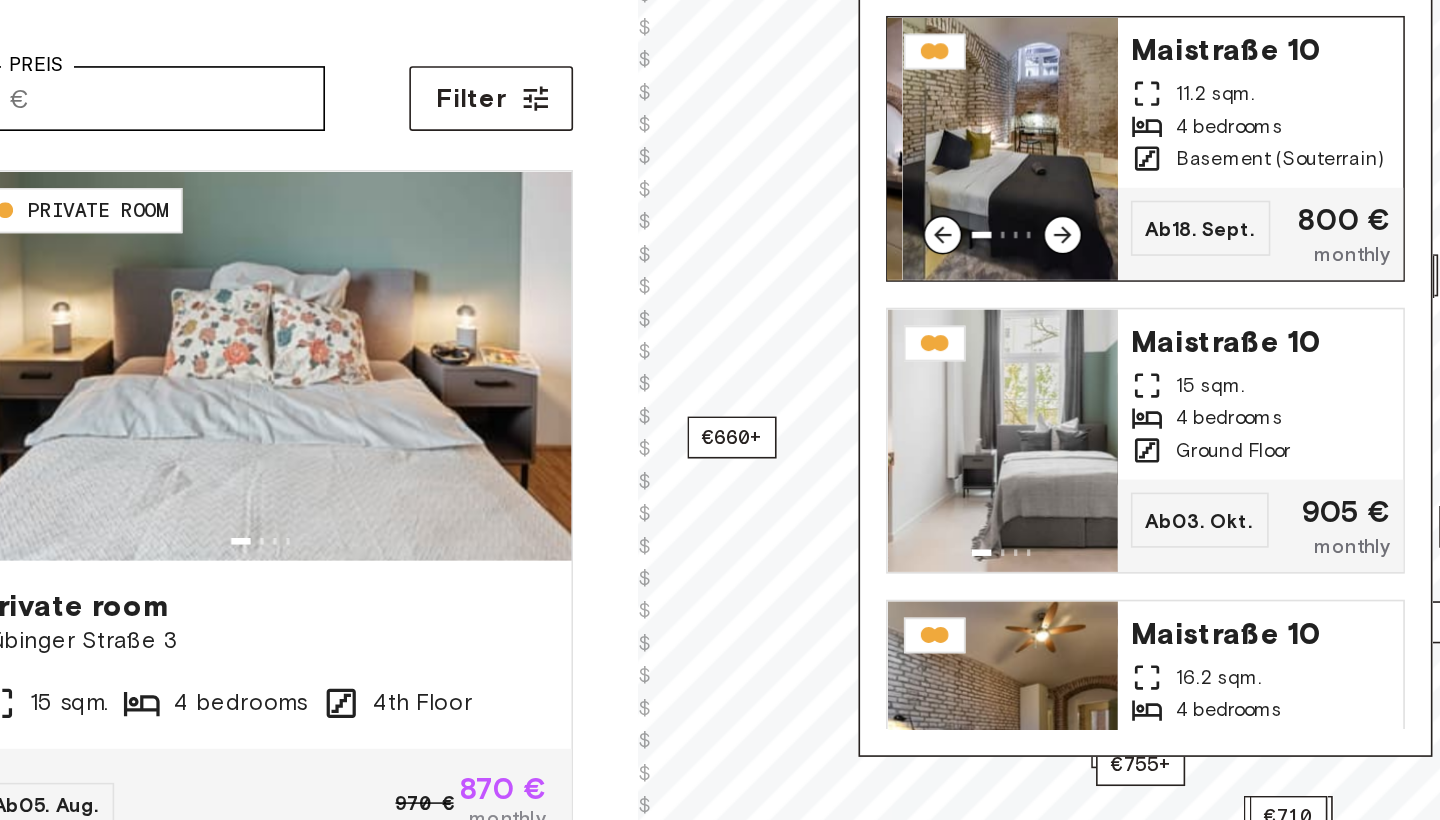 click 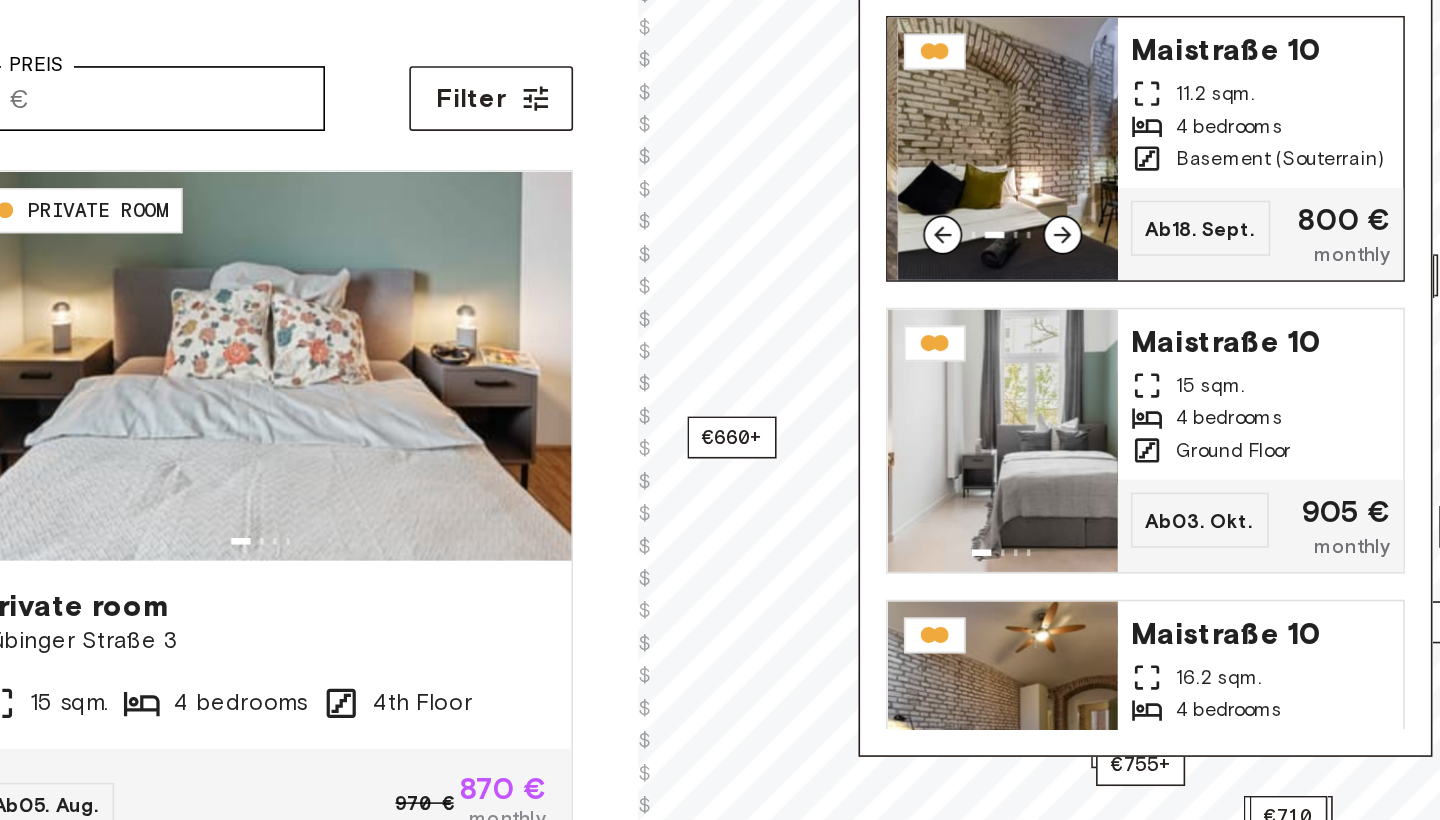 click 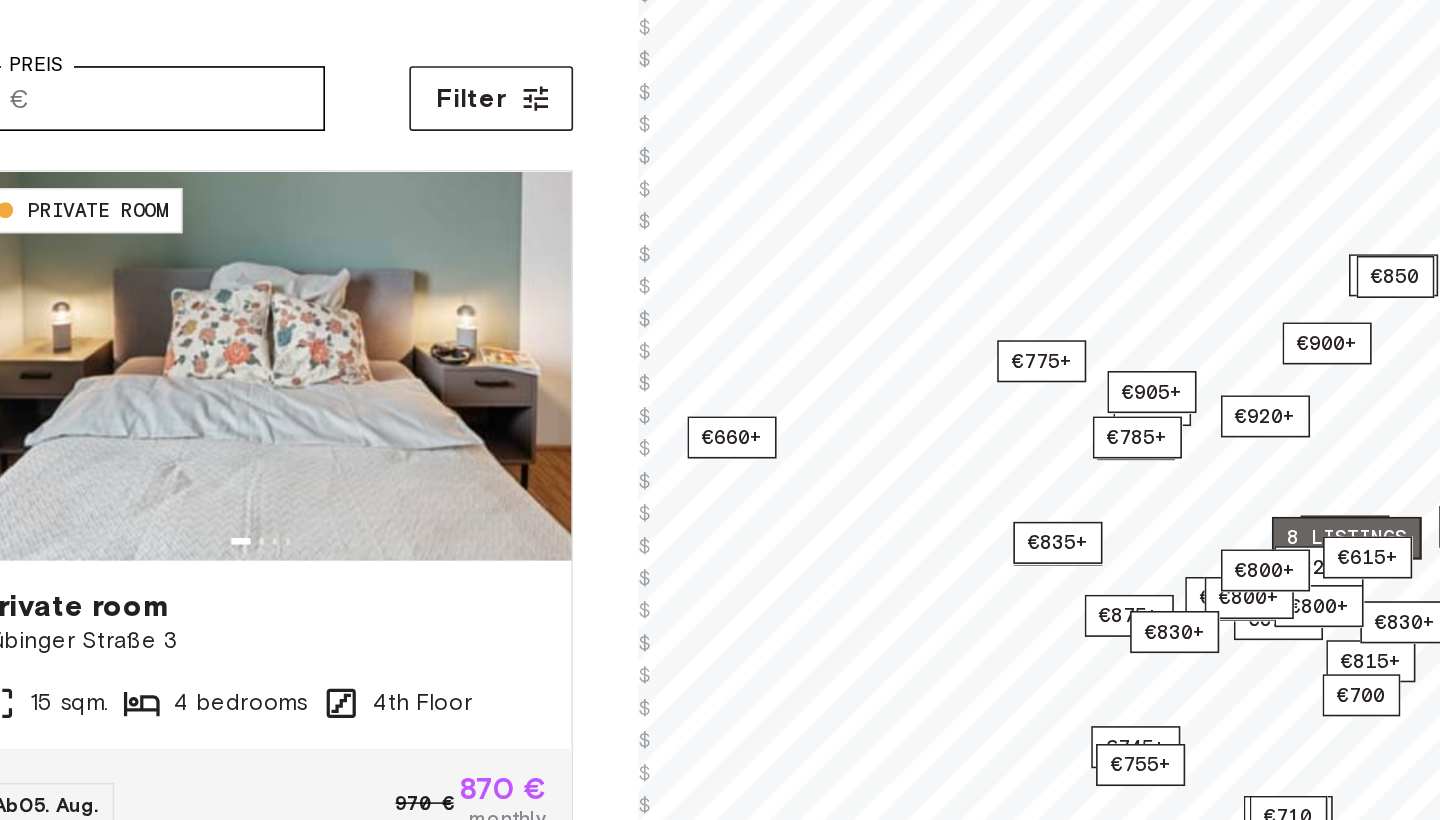 click on "8 listings" at bounding box center (1301, 502) 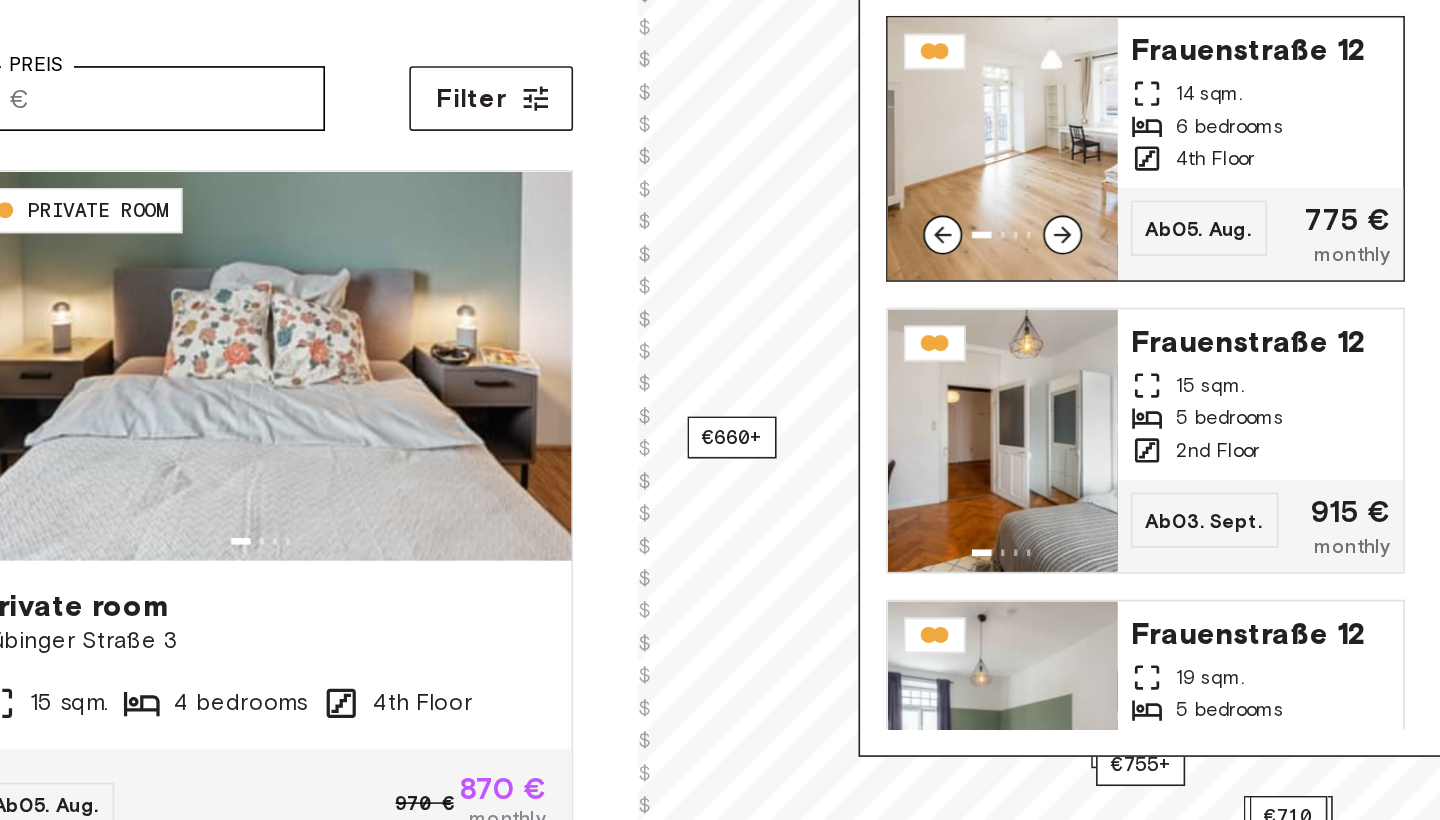 click 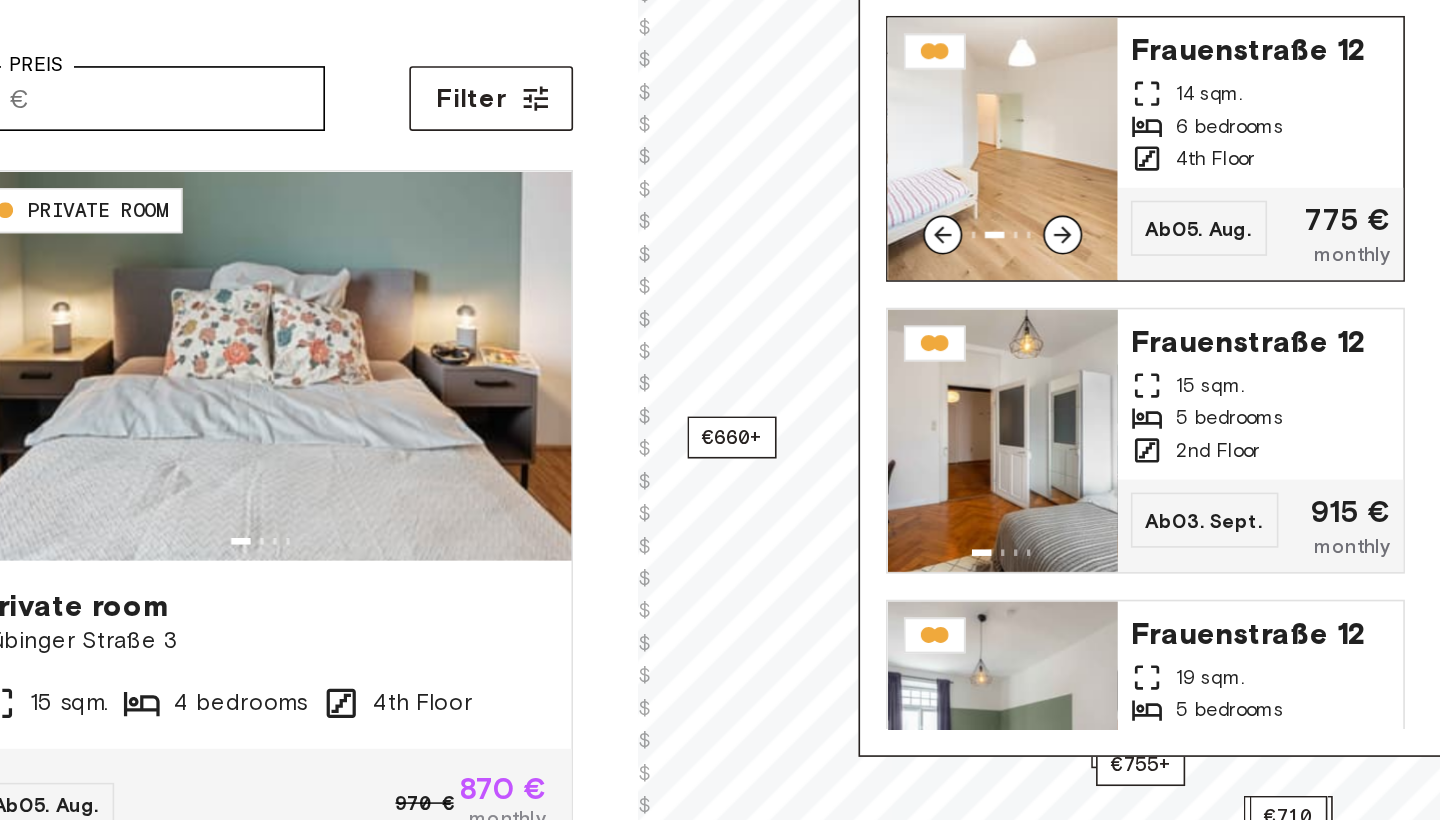 click 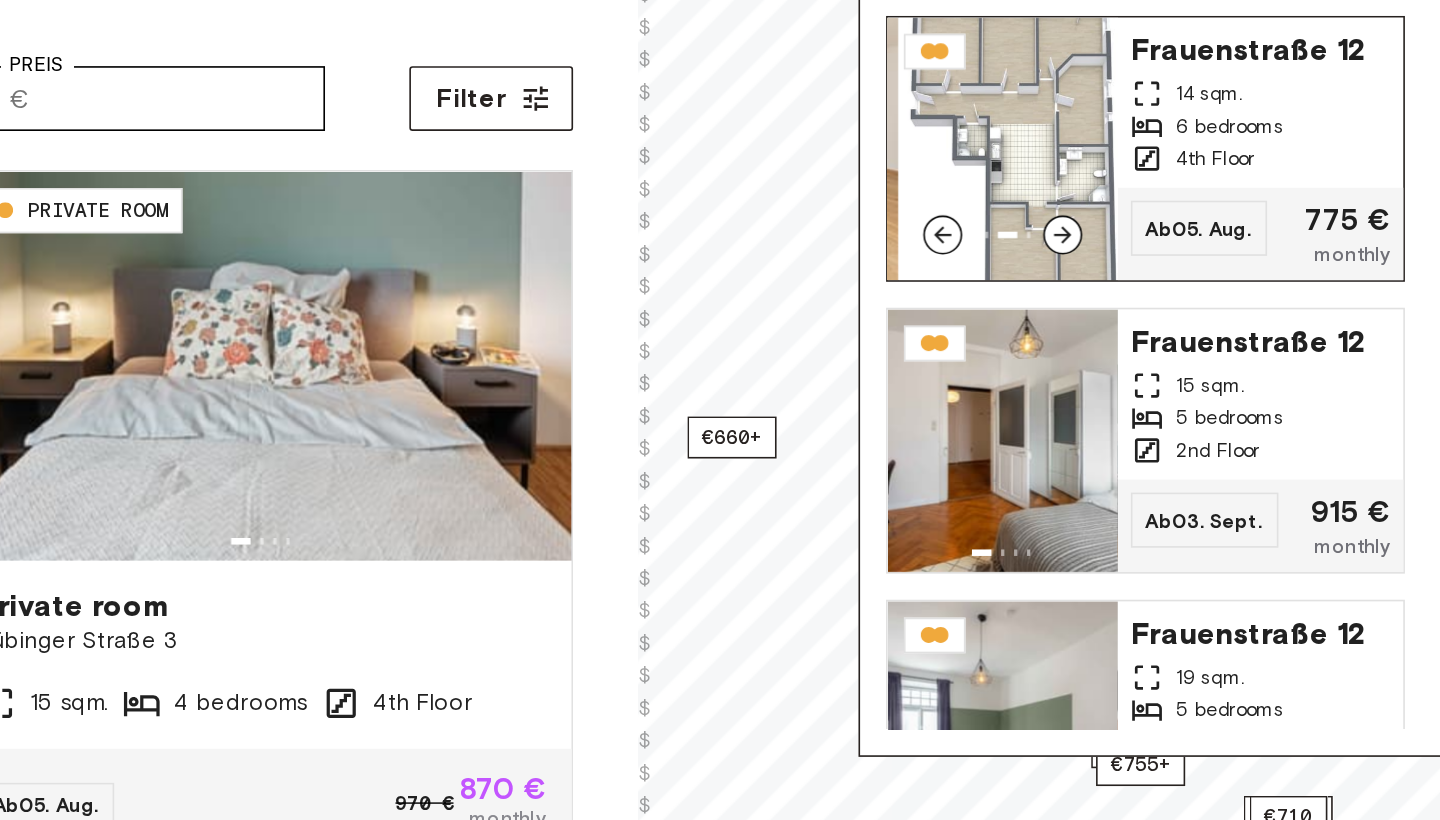 click 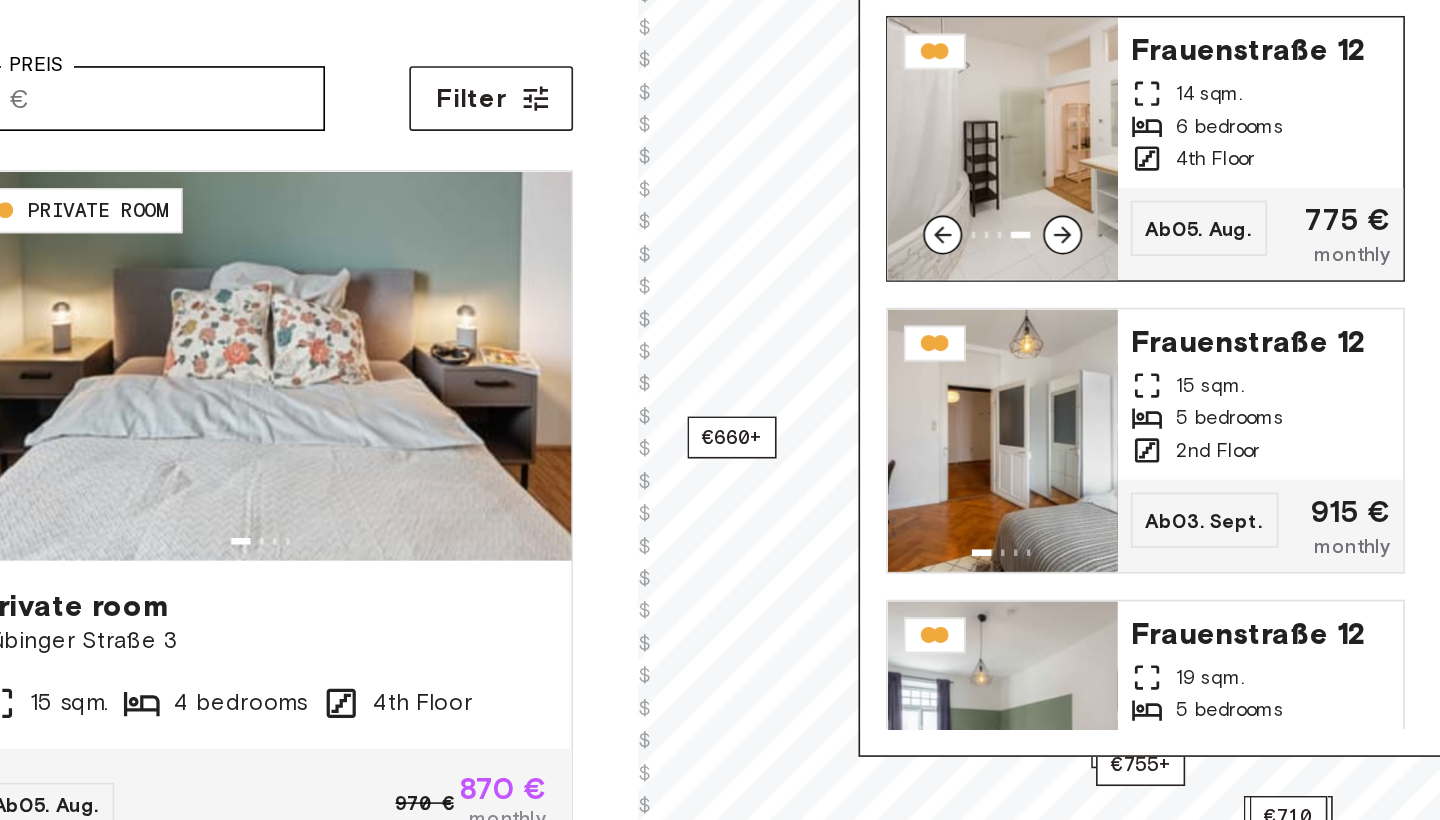 click 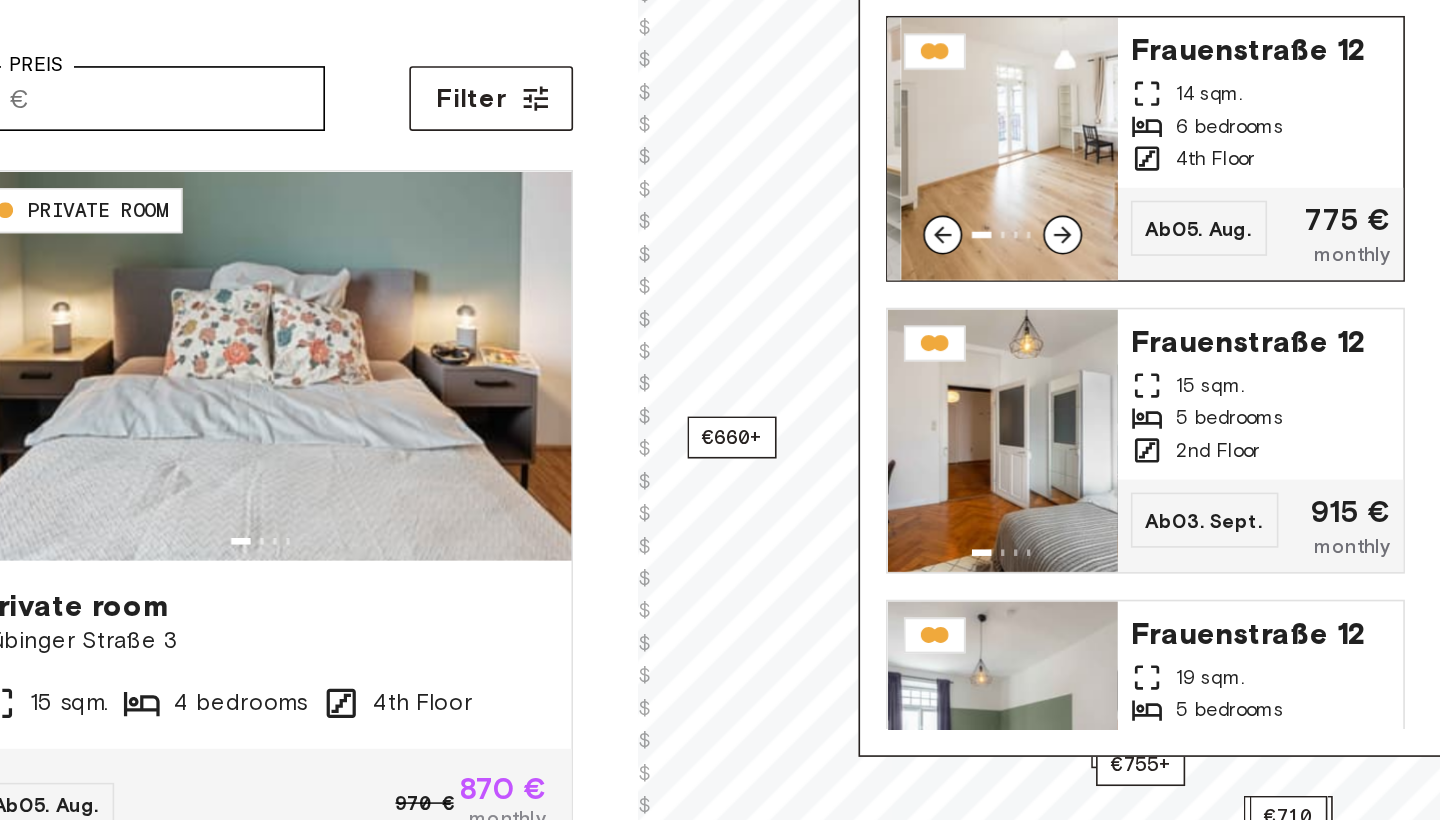 click 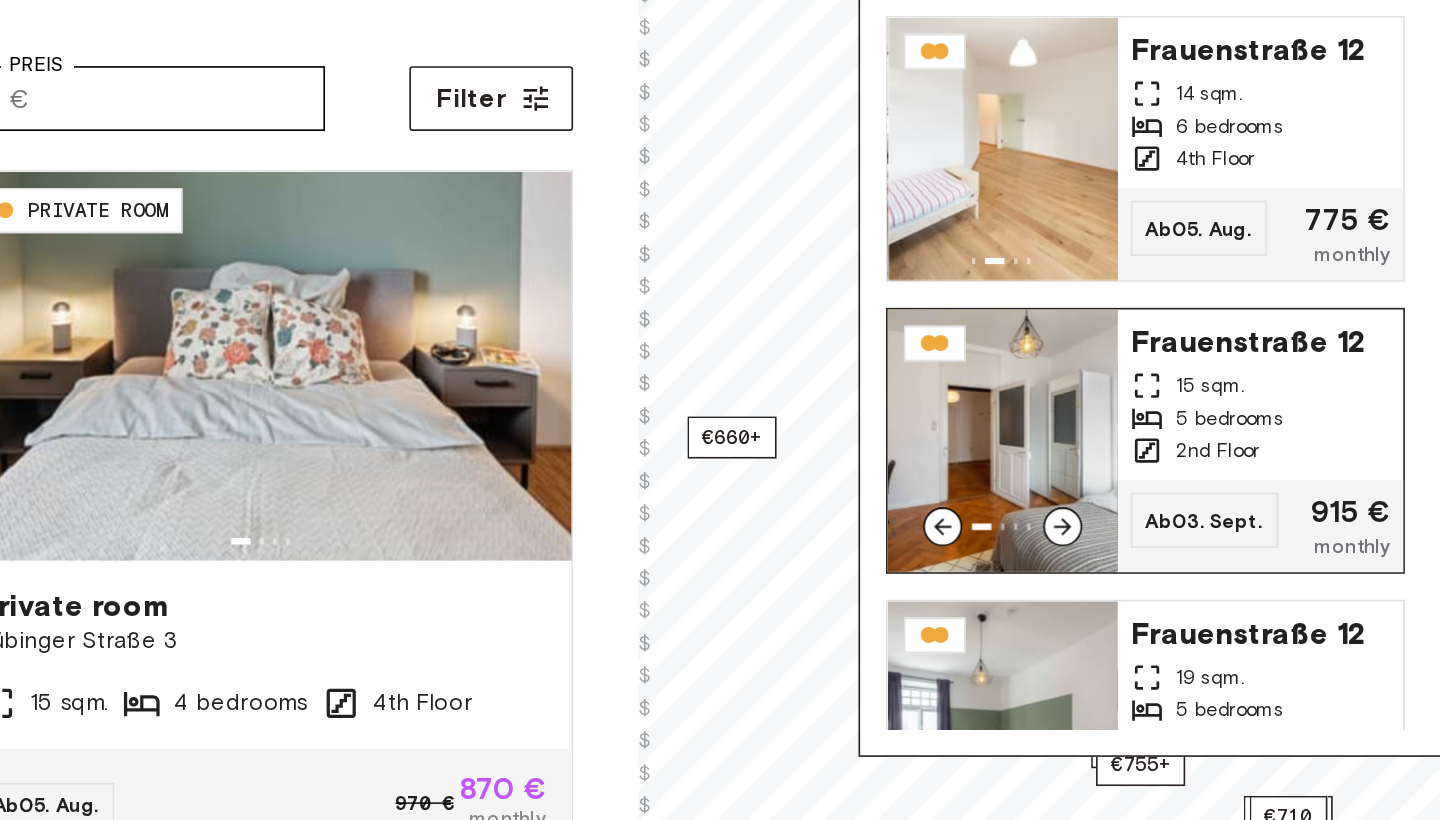 click 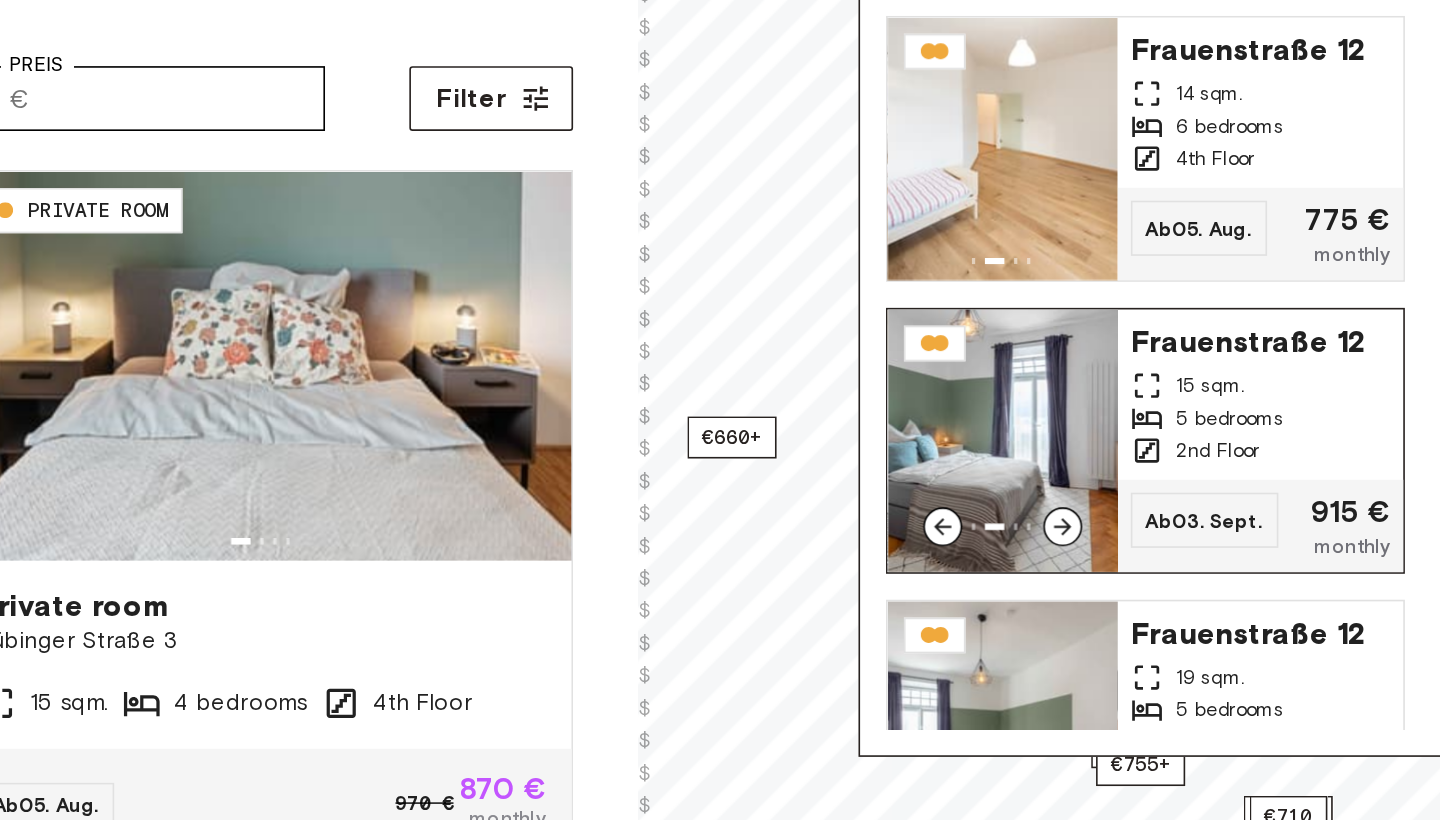 click 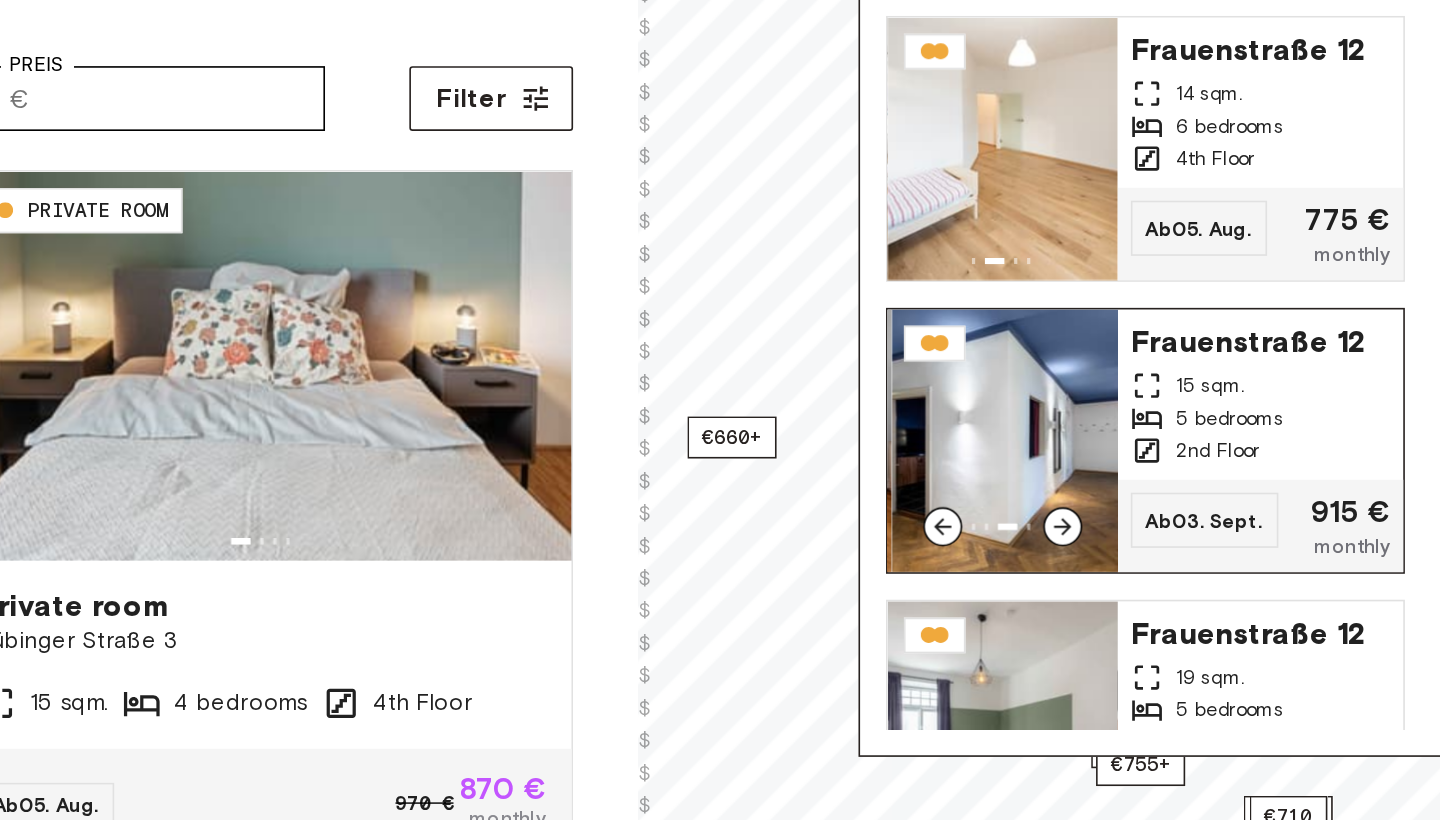 click 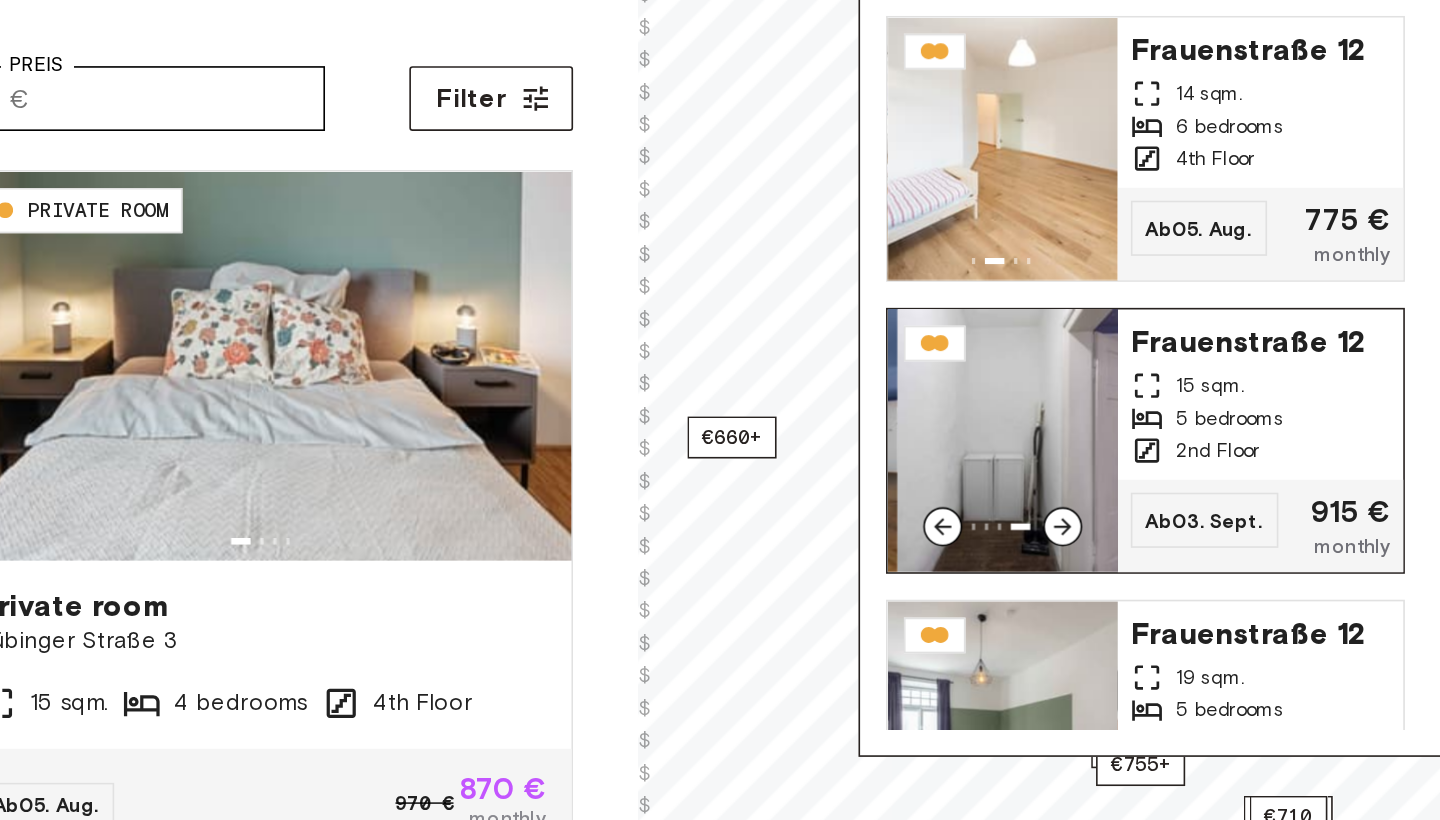click 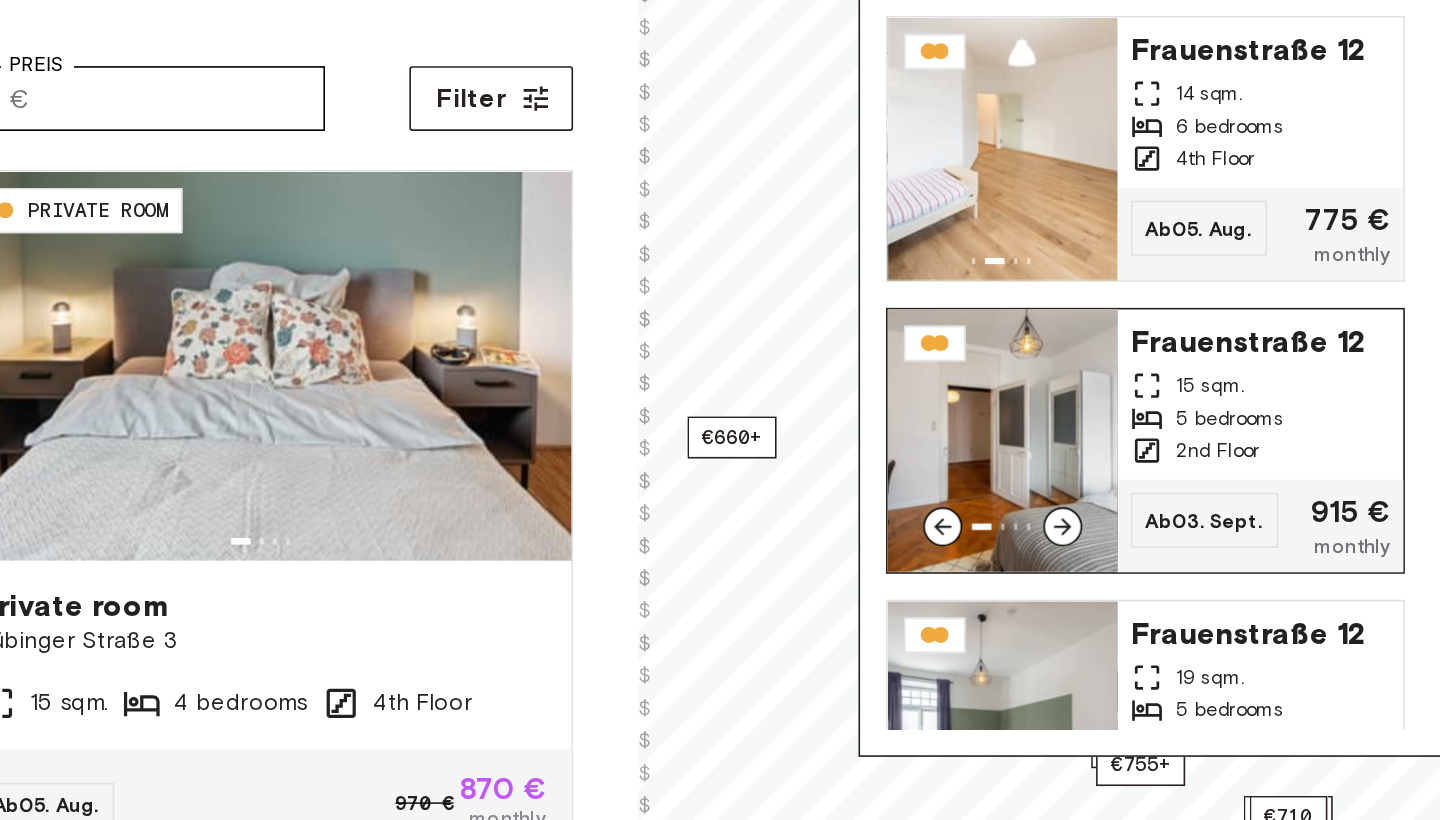 click 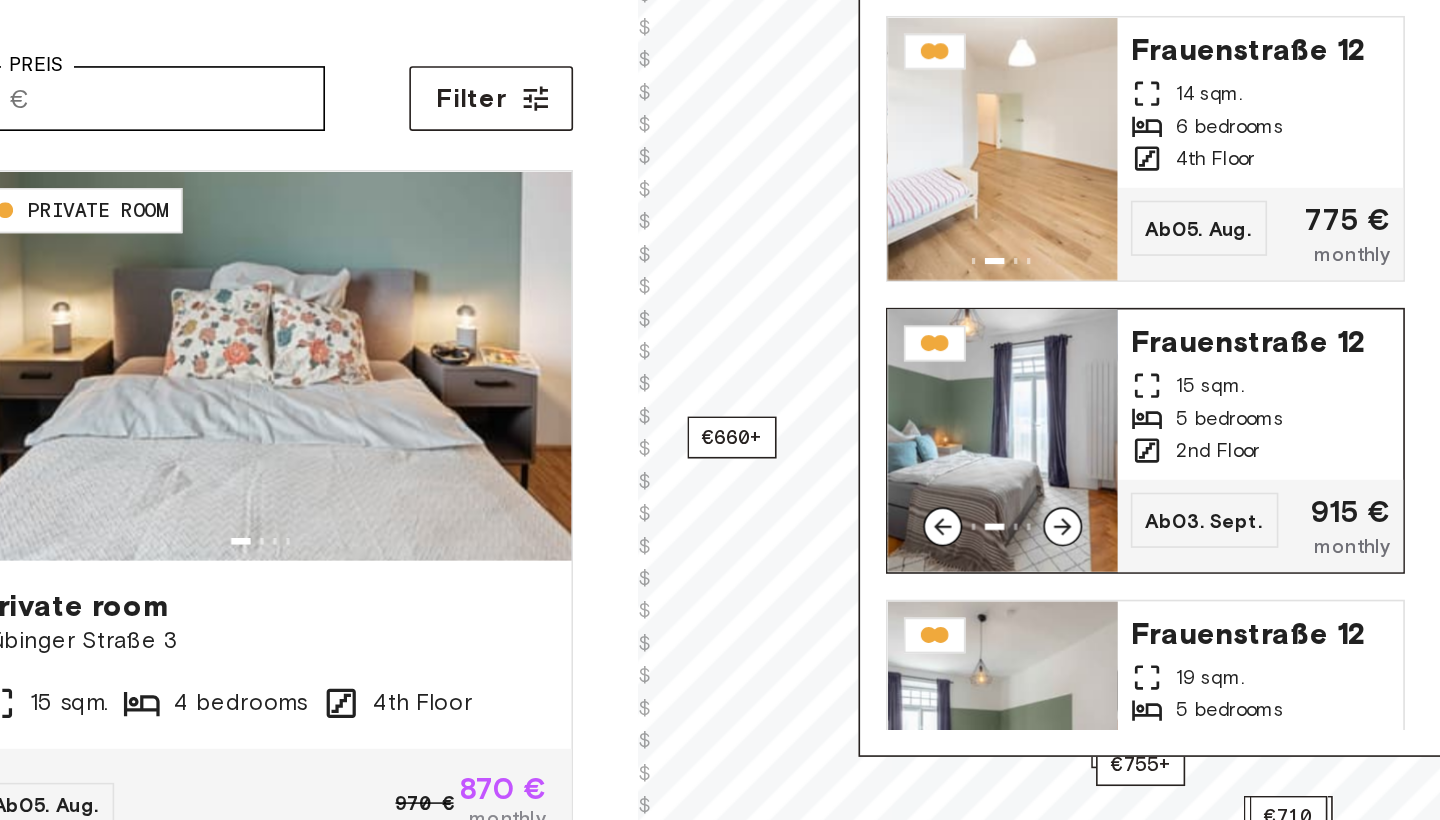 click 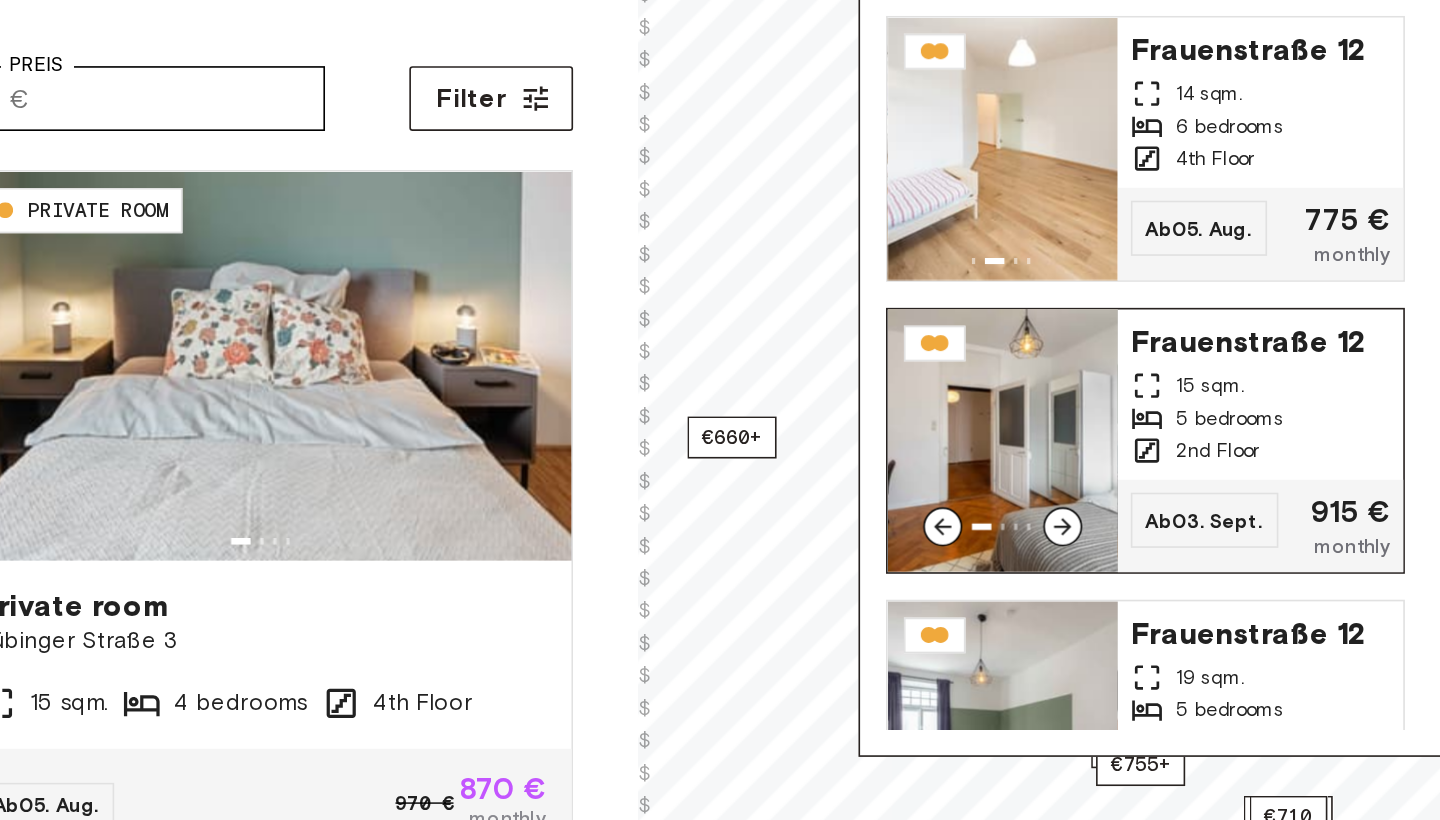 click 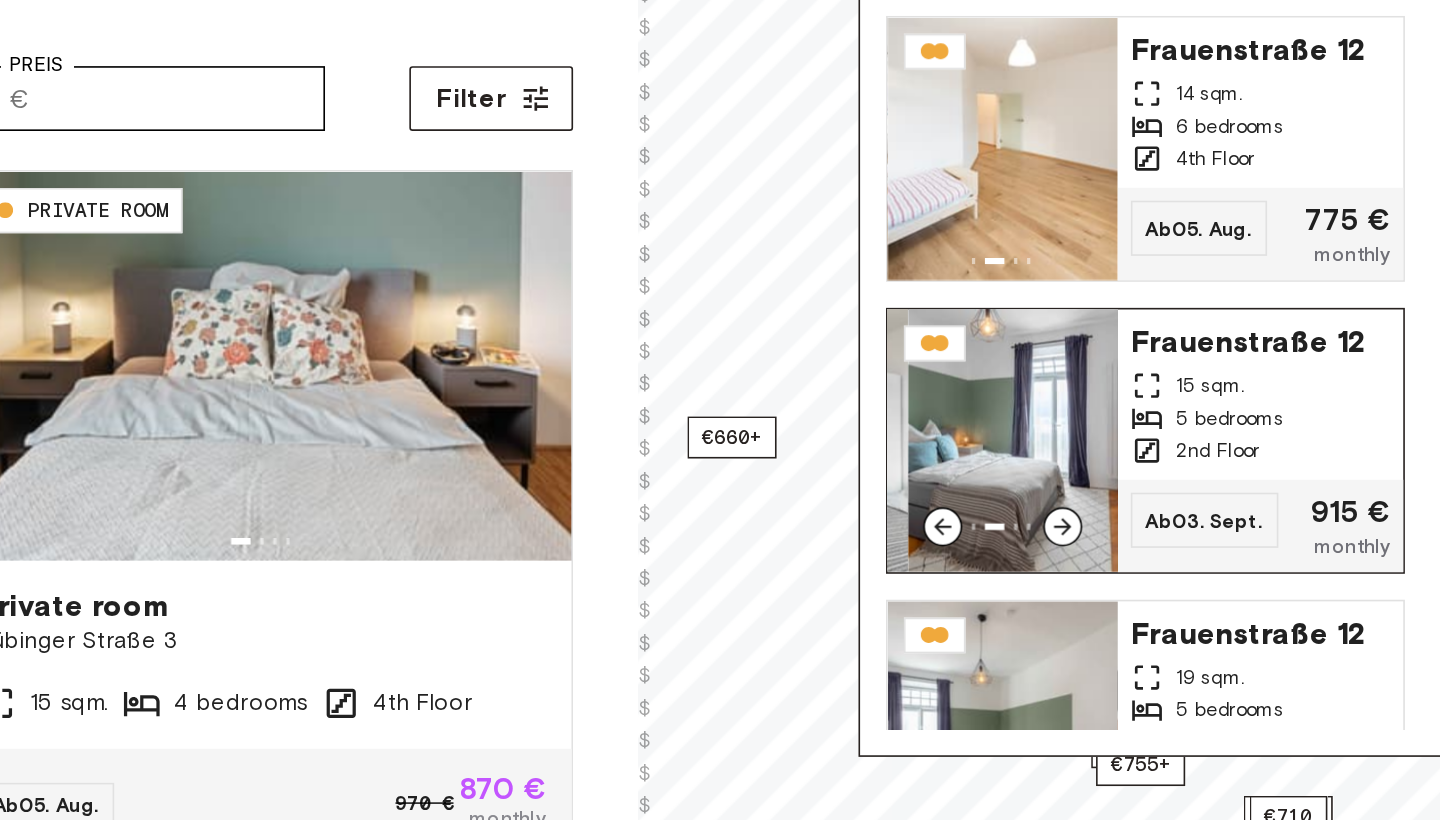 click 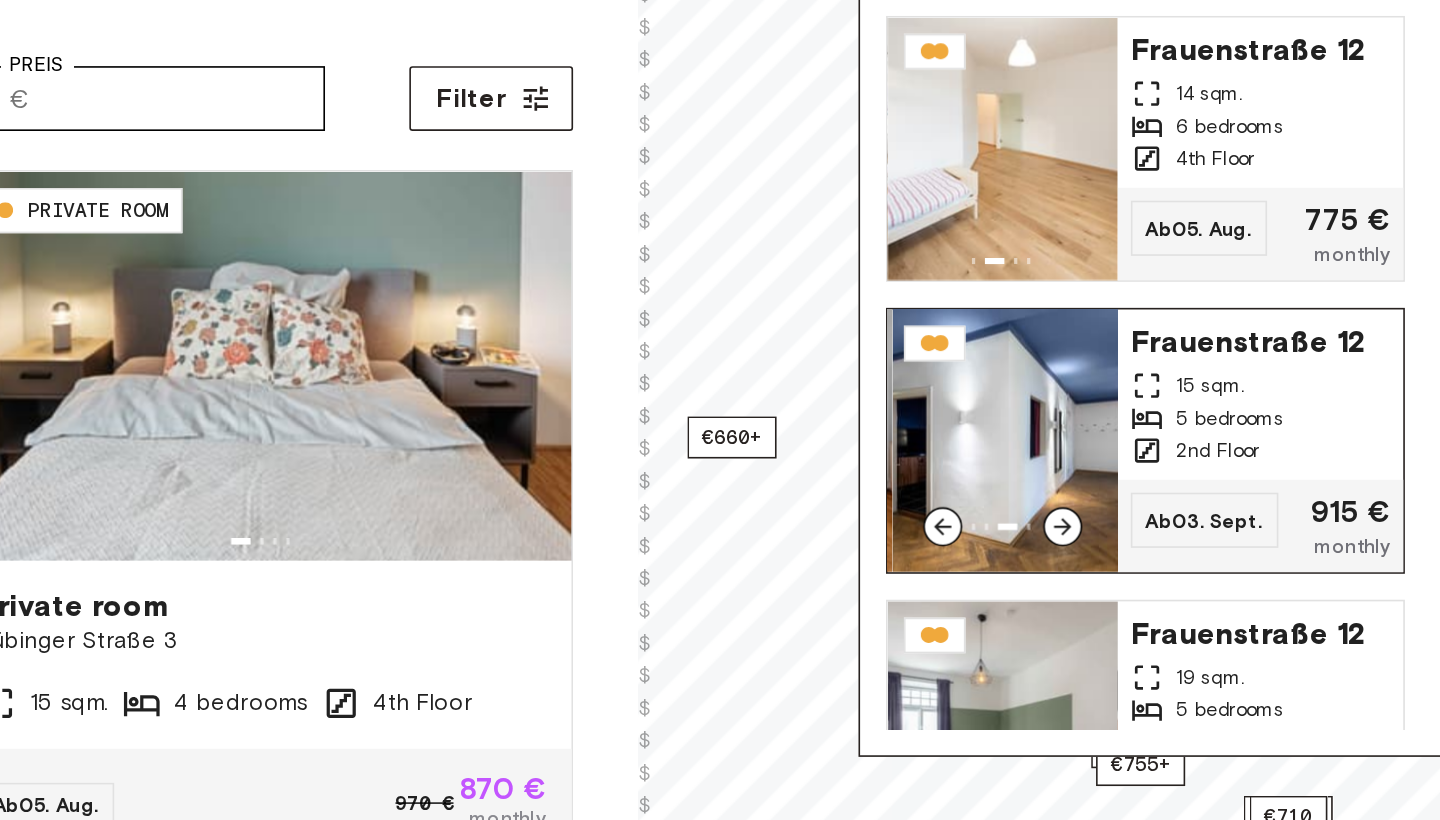 click 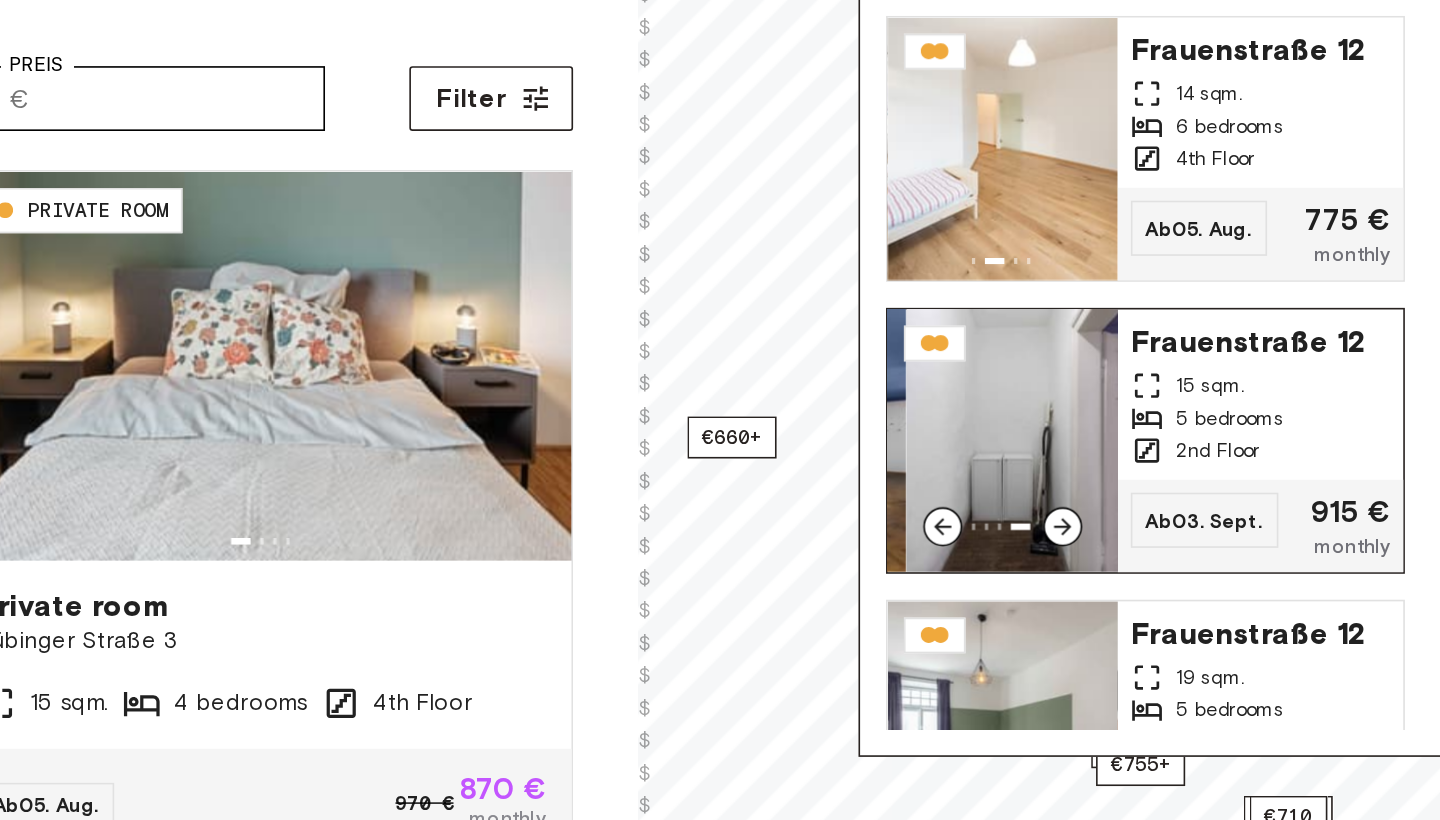 click 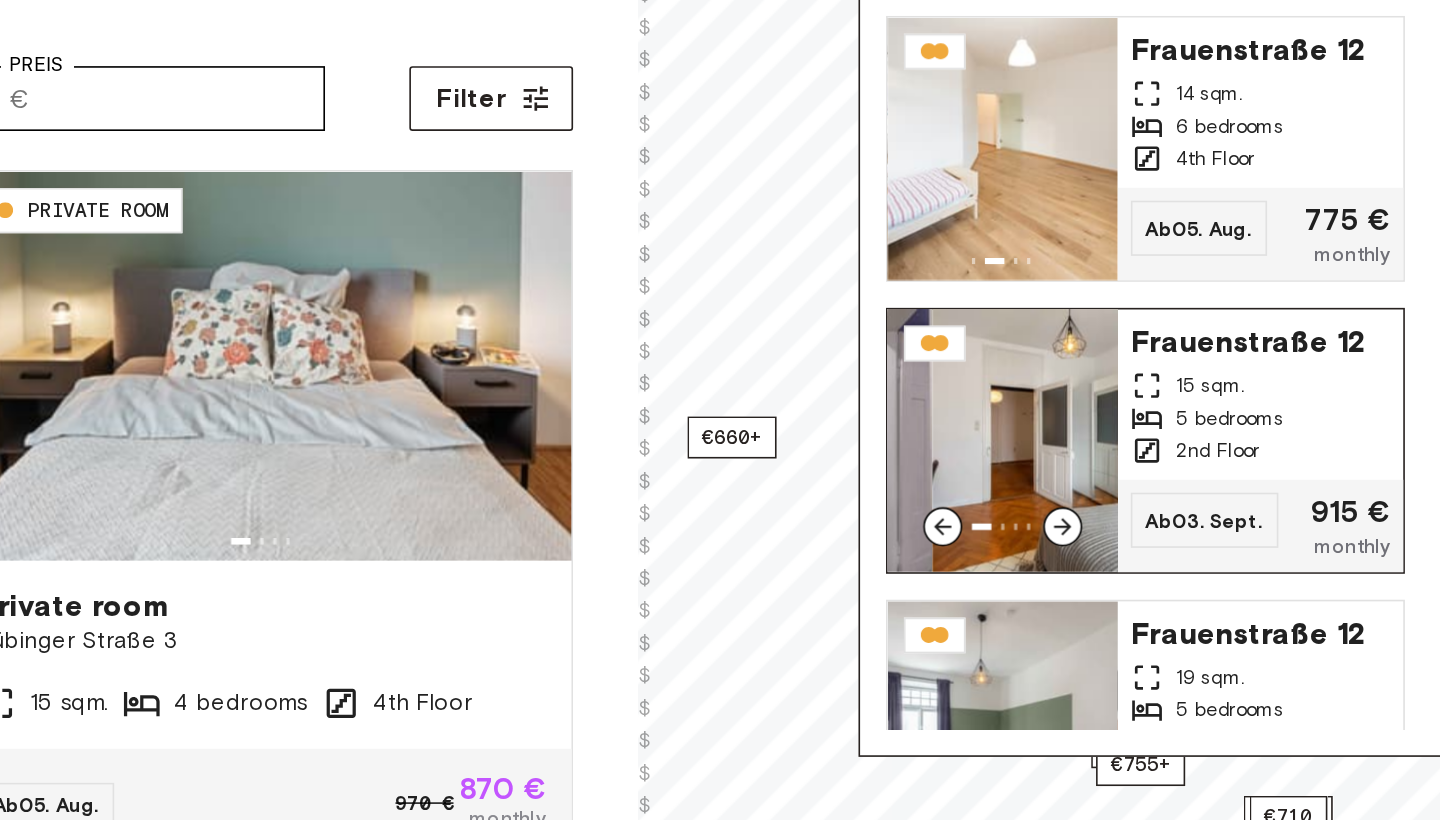 click 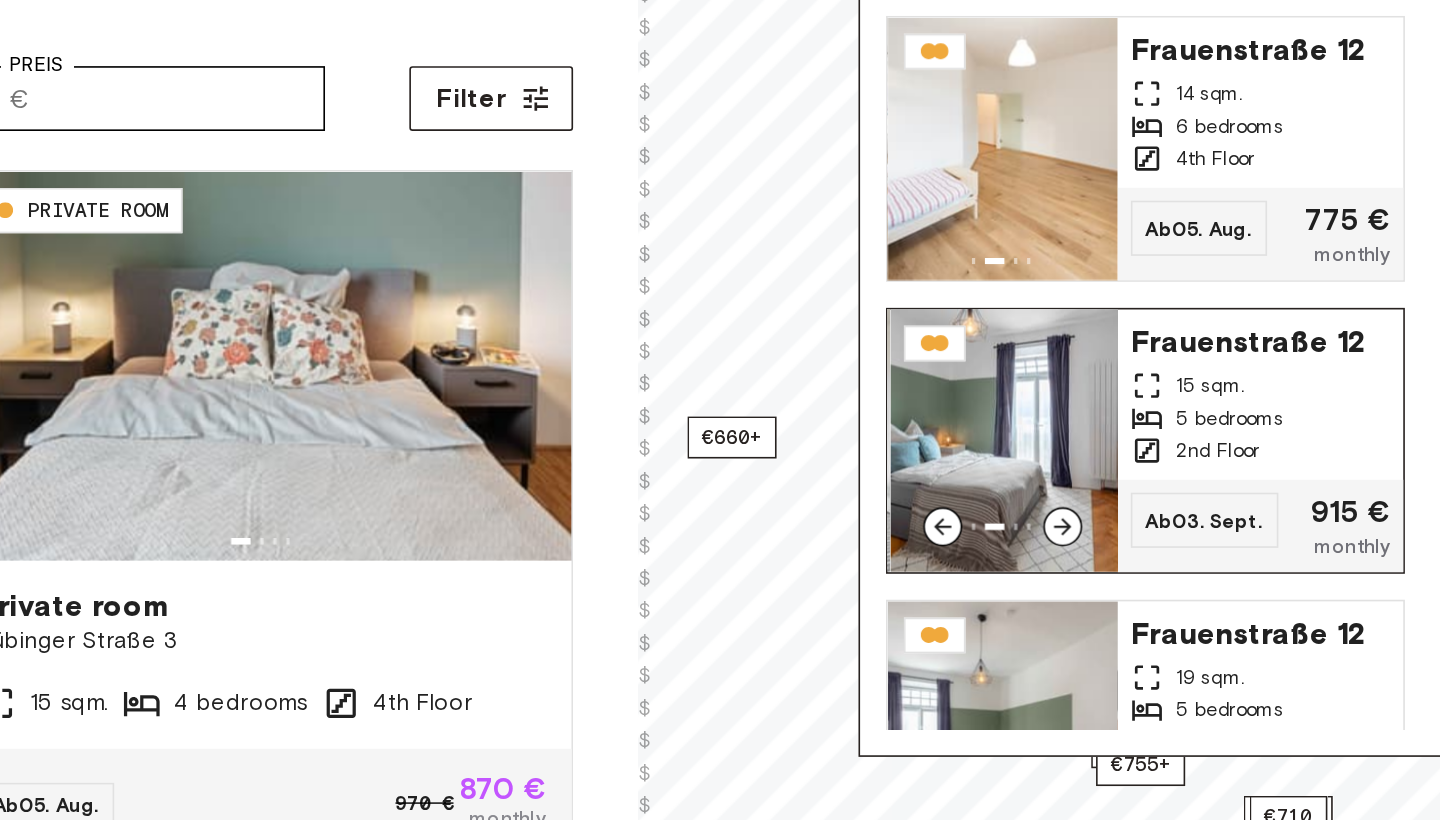 click 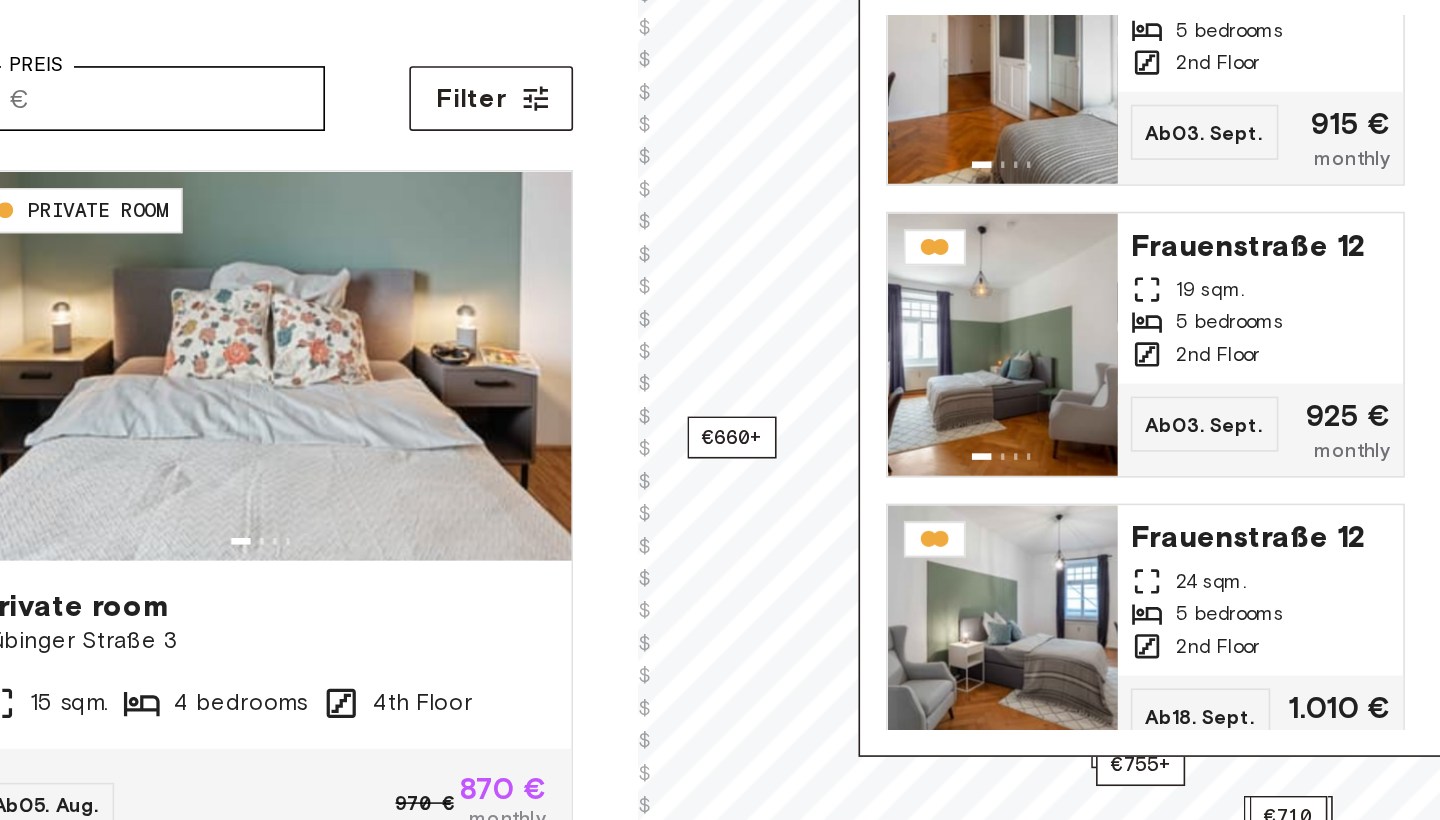 scroll, scrollTop: 279, scrollLeft: 0, axis: vertical 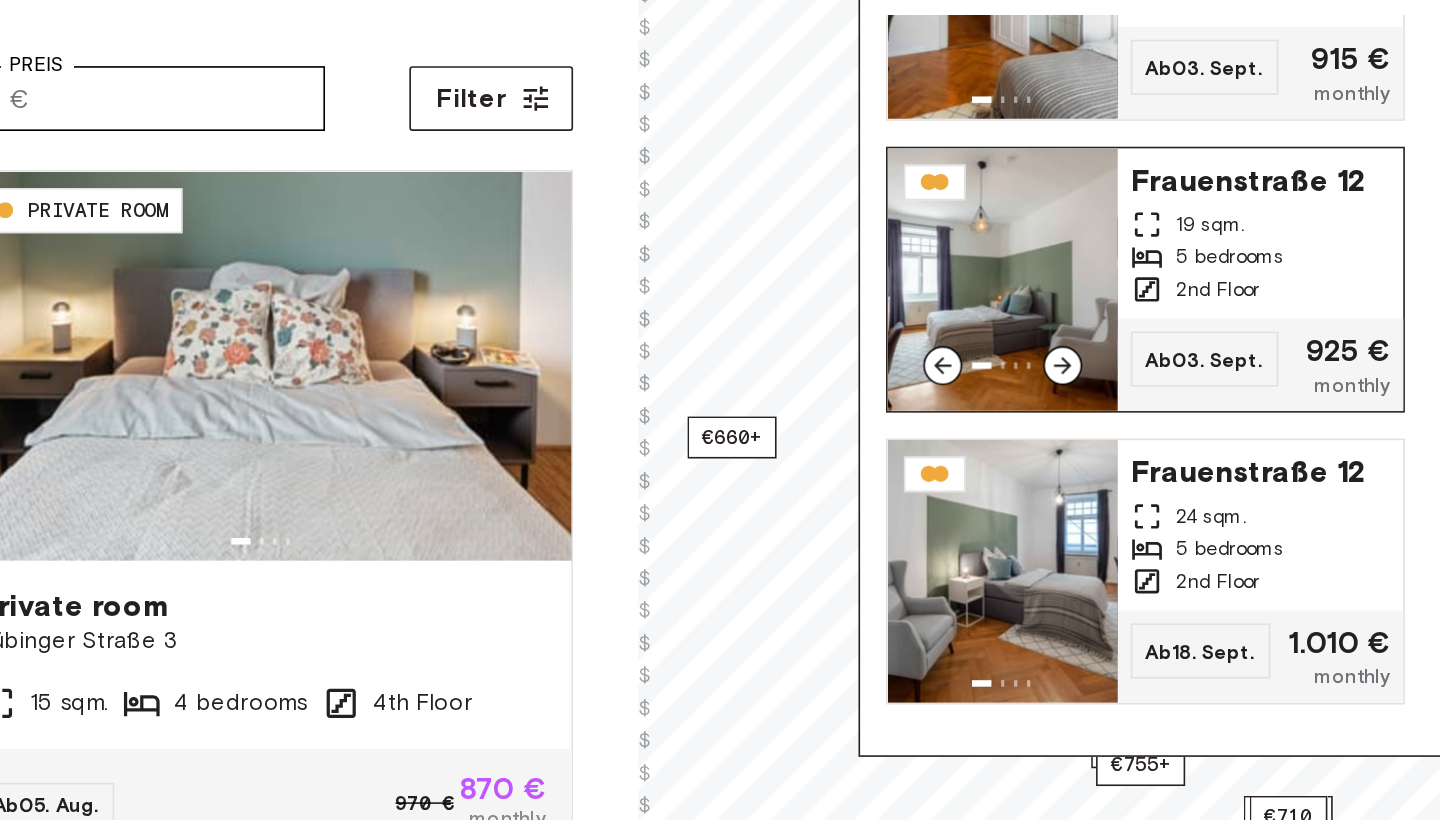 click 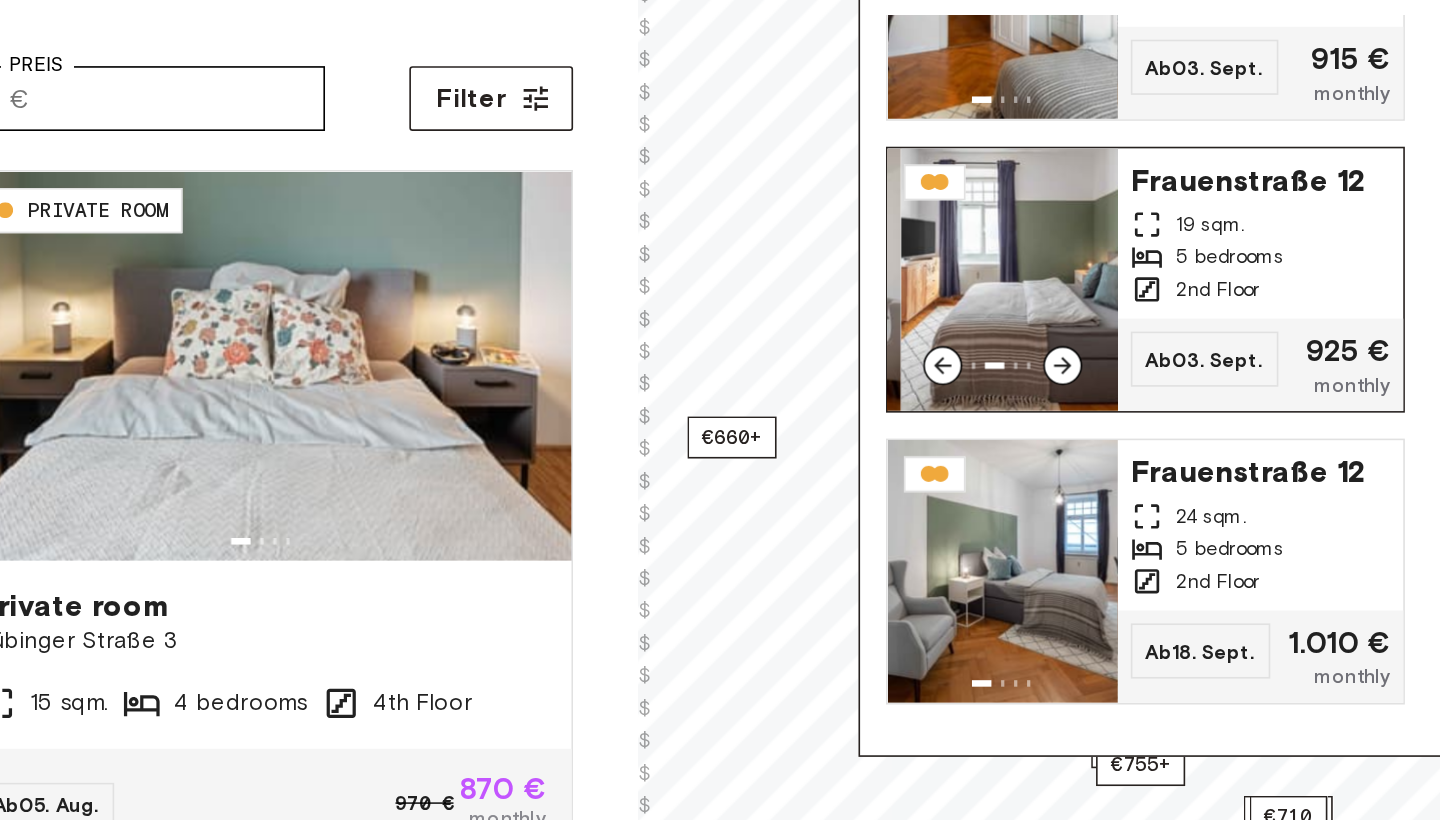 click 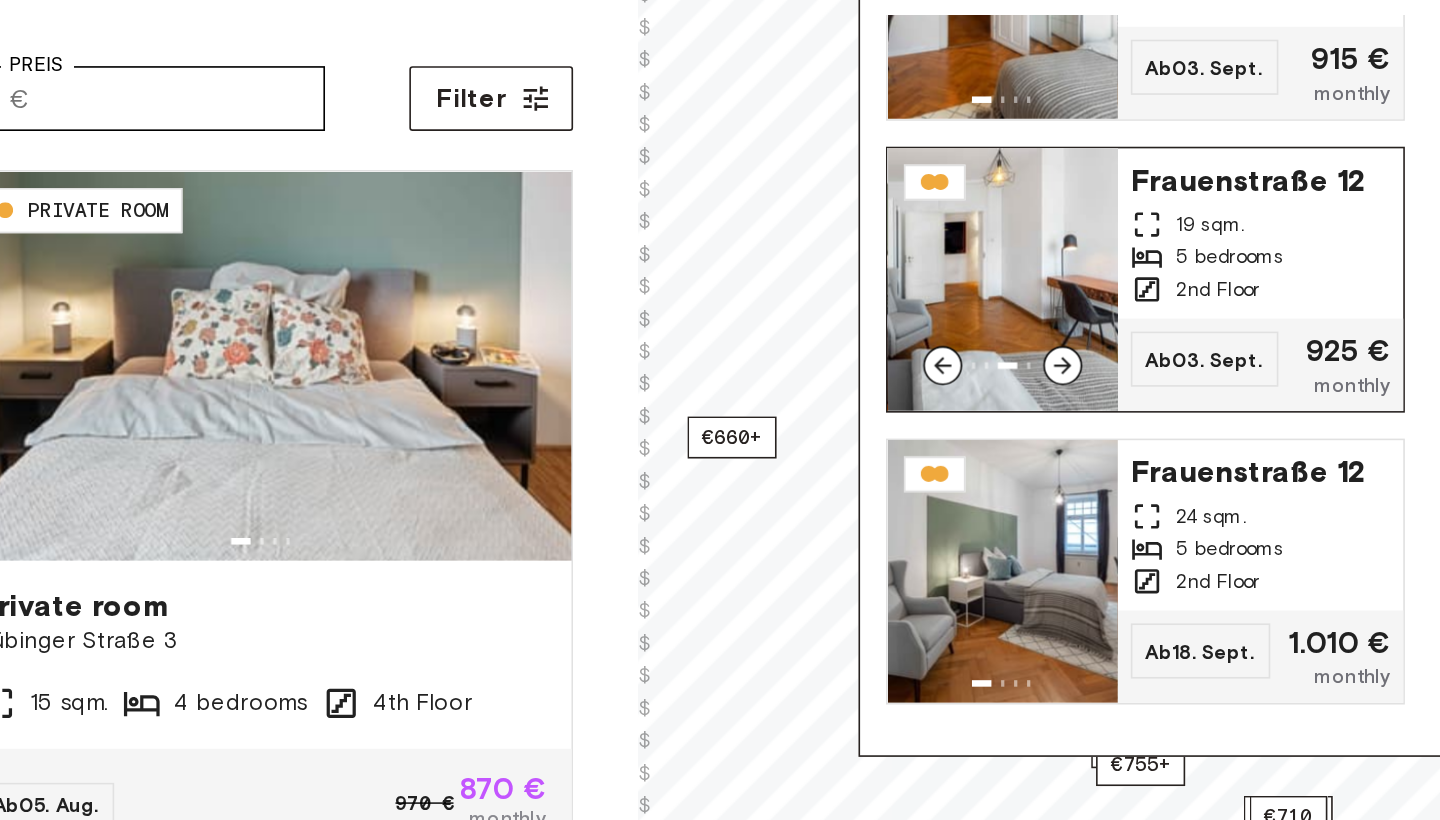 click 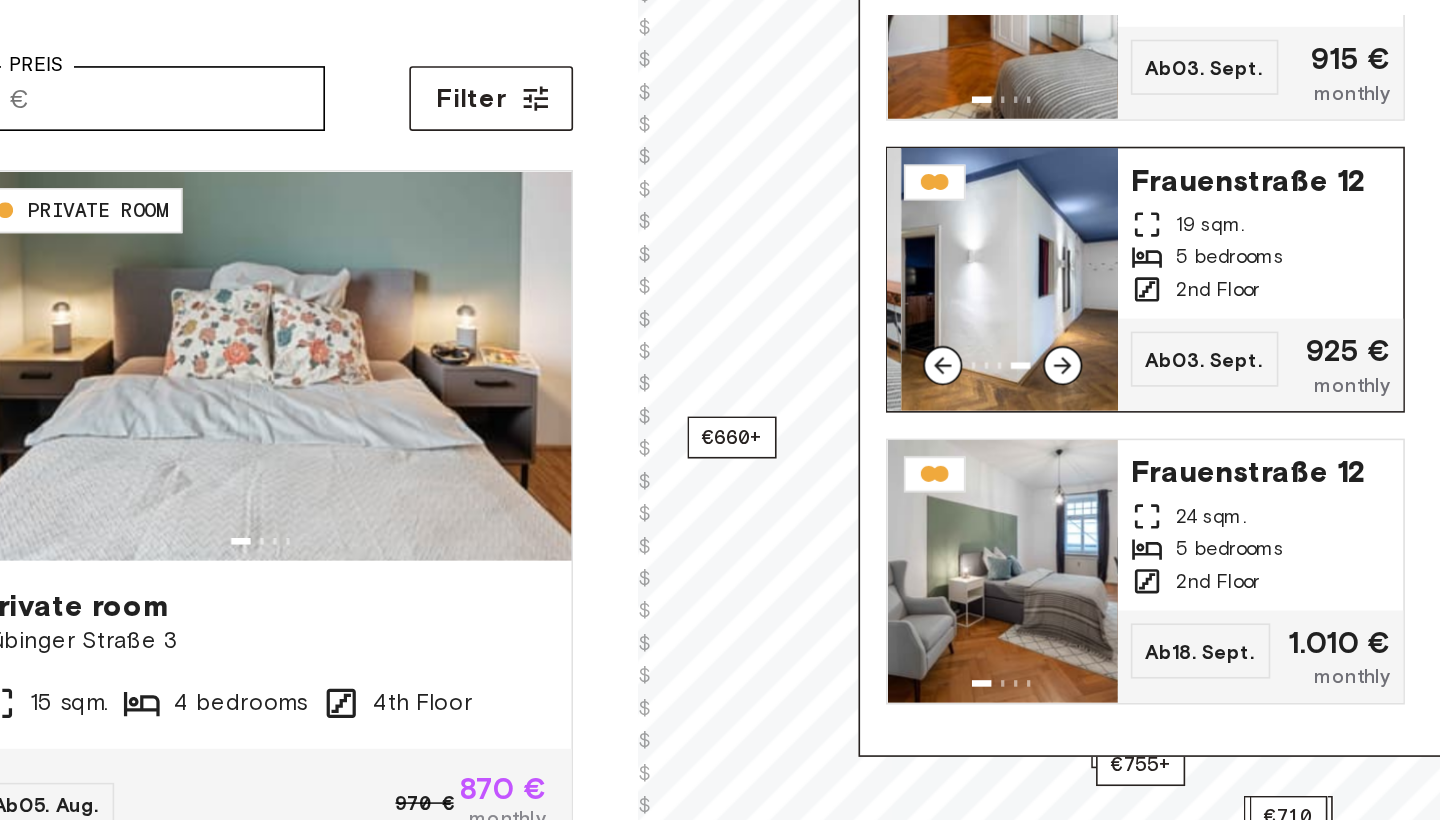 click 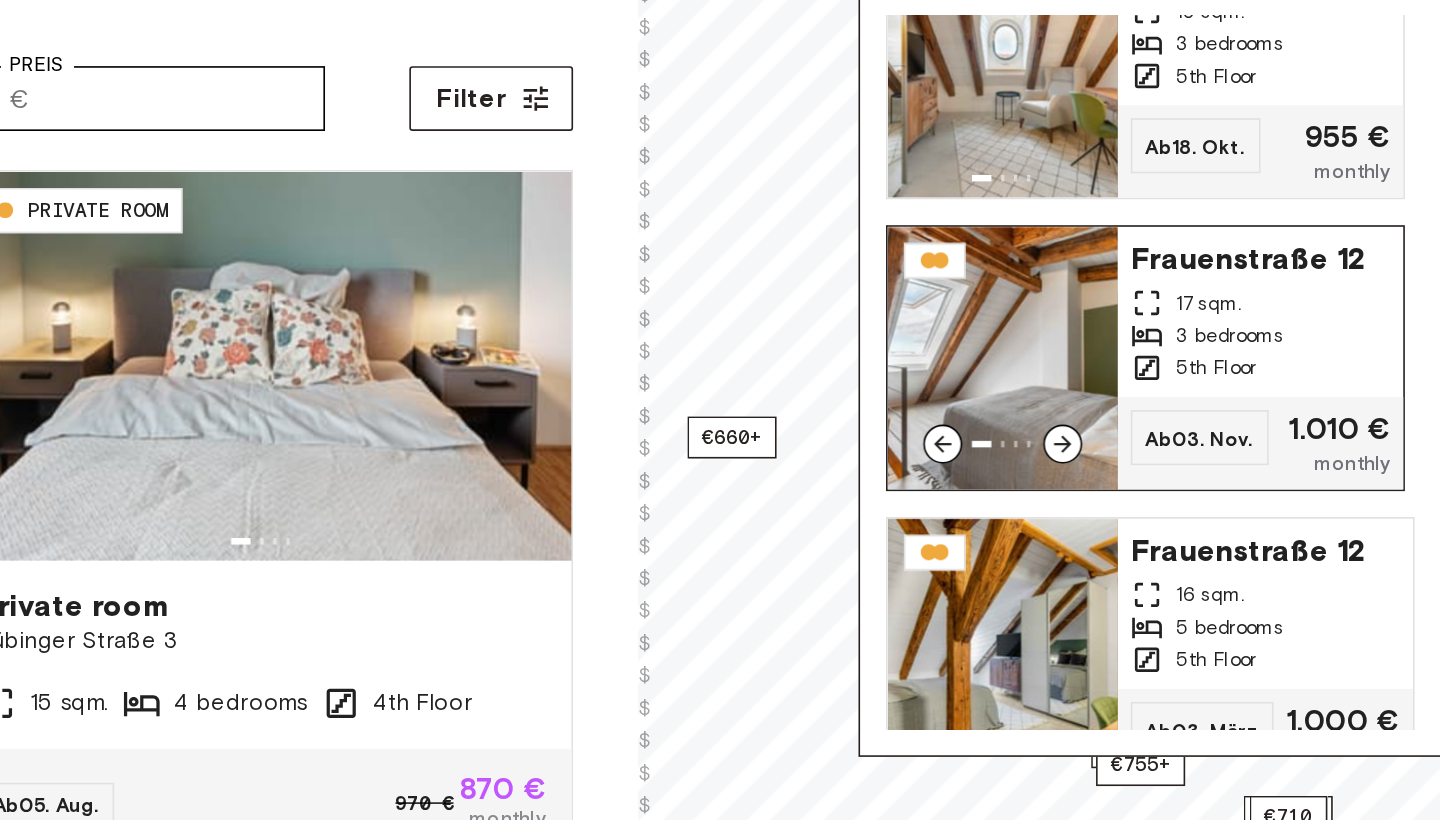 scroll, scrollTop: 984, scrollLeft: 0, axis: vertical 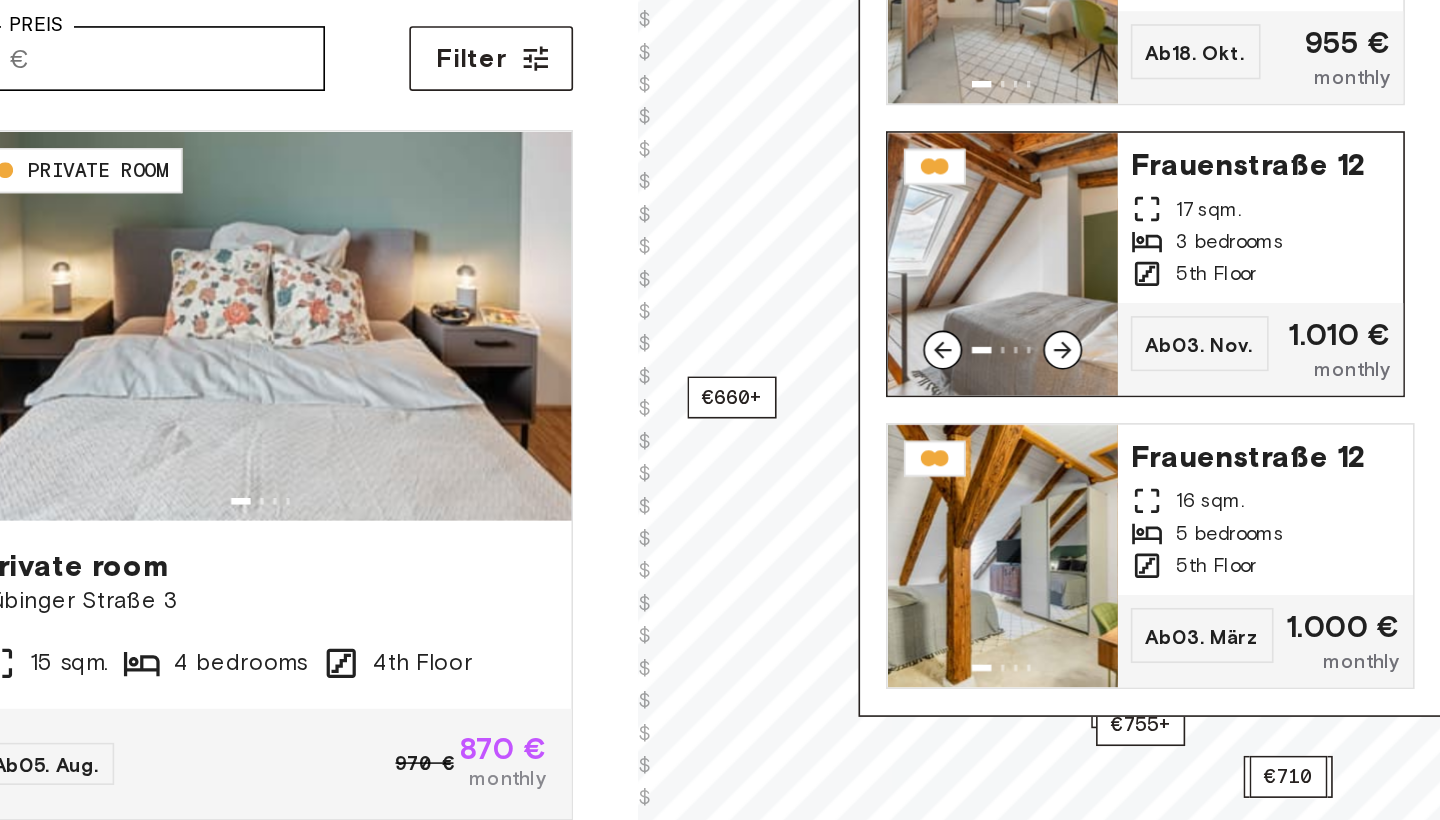 click 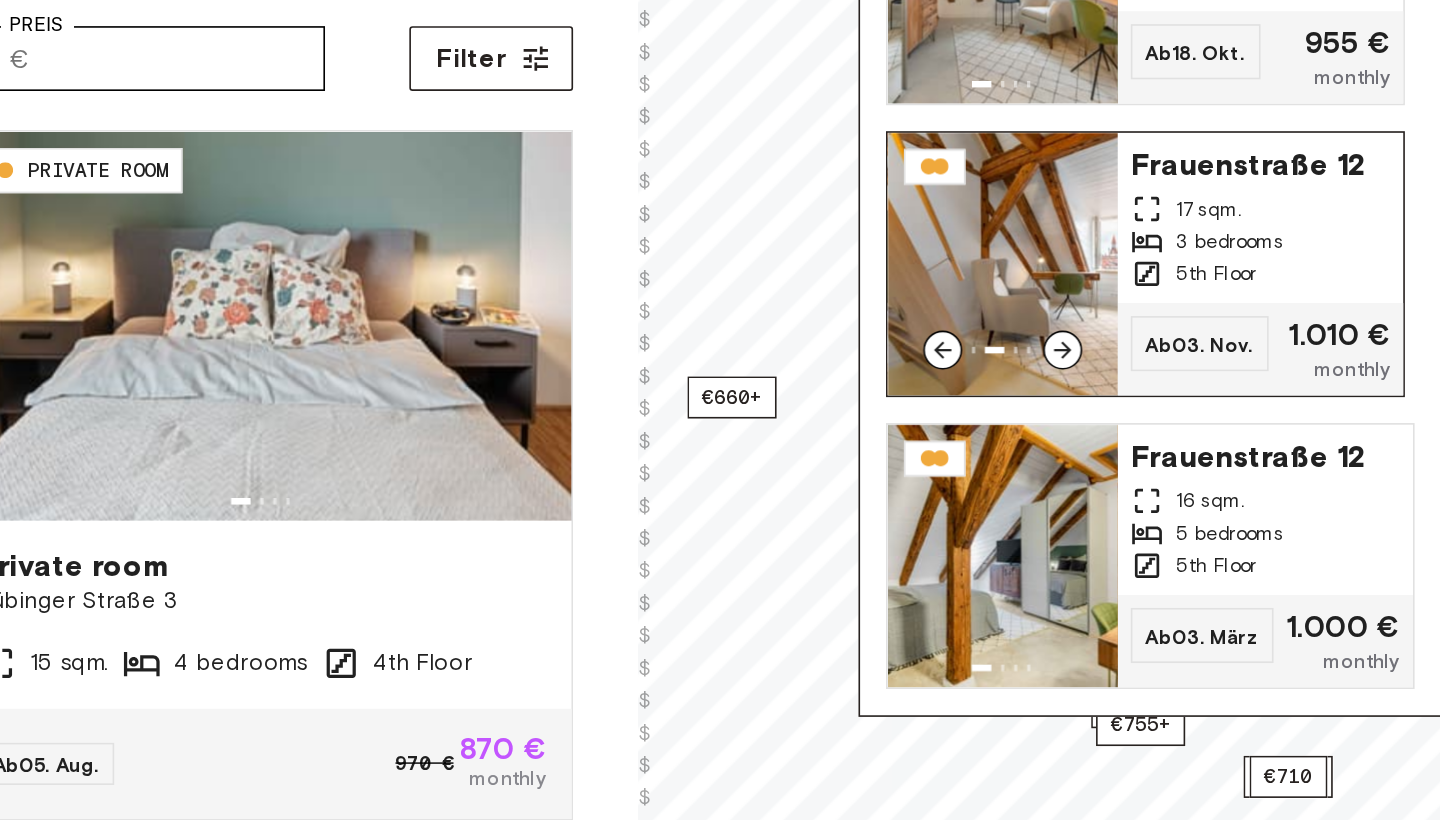 click 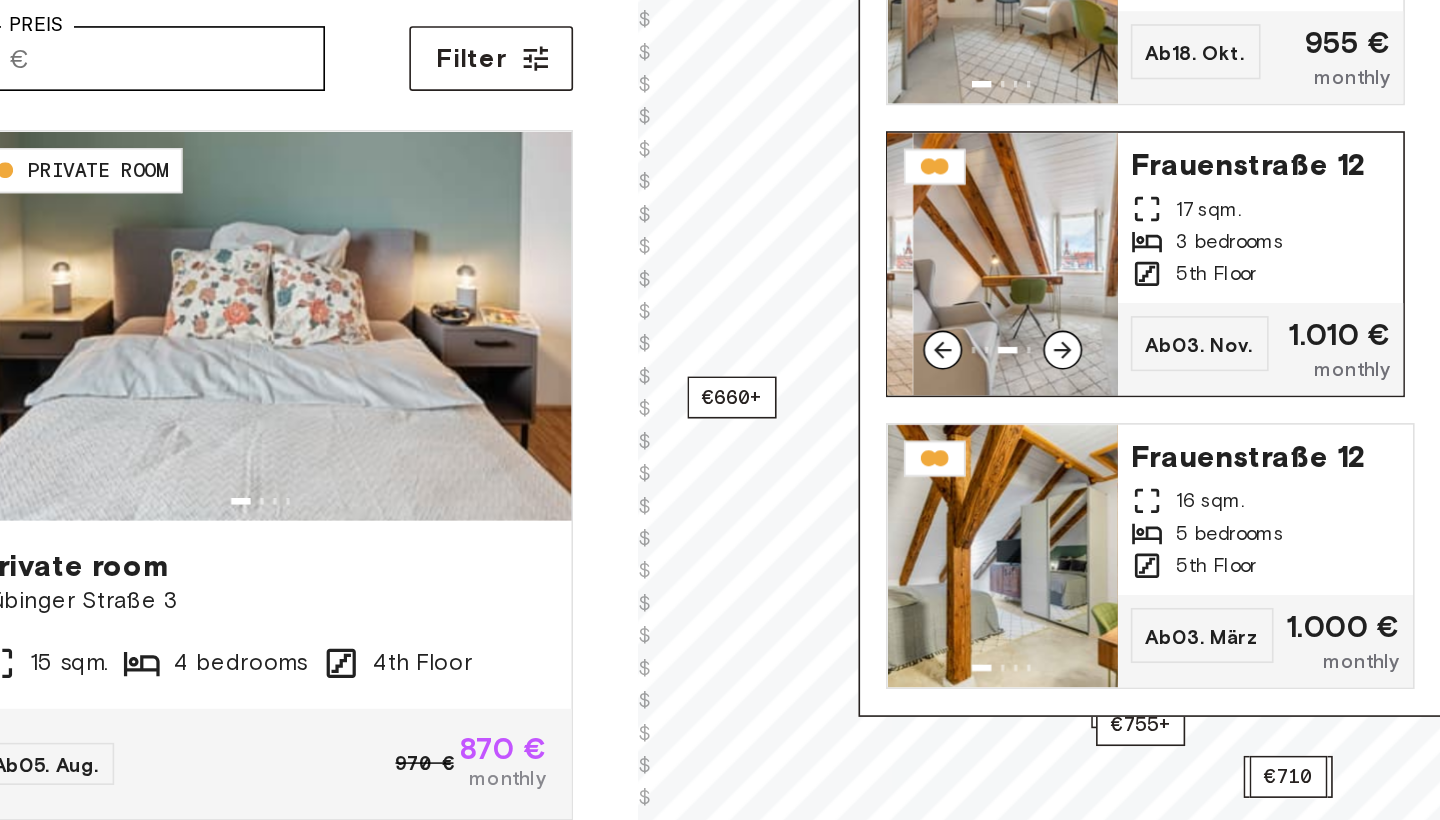 click 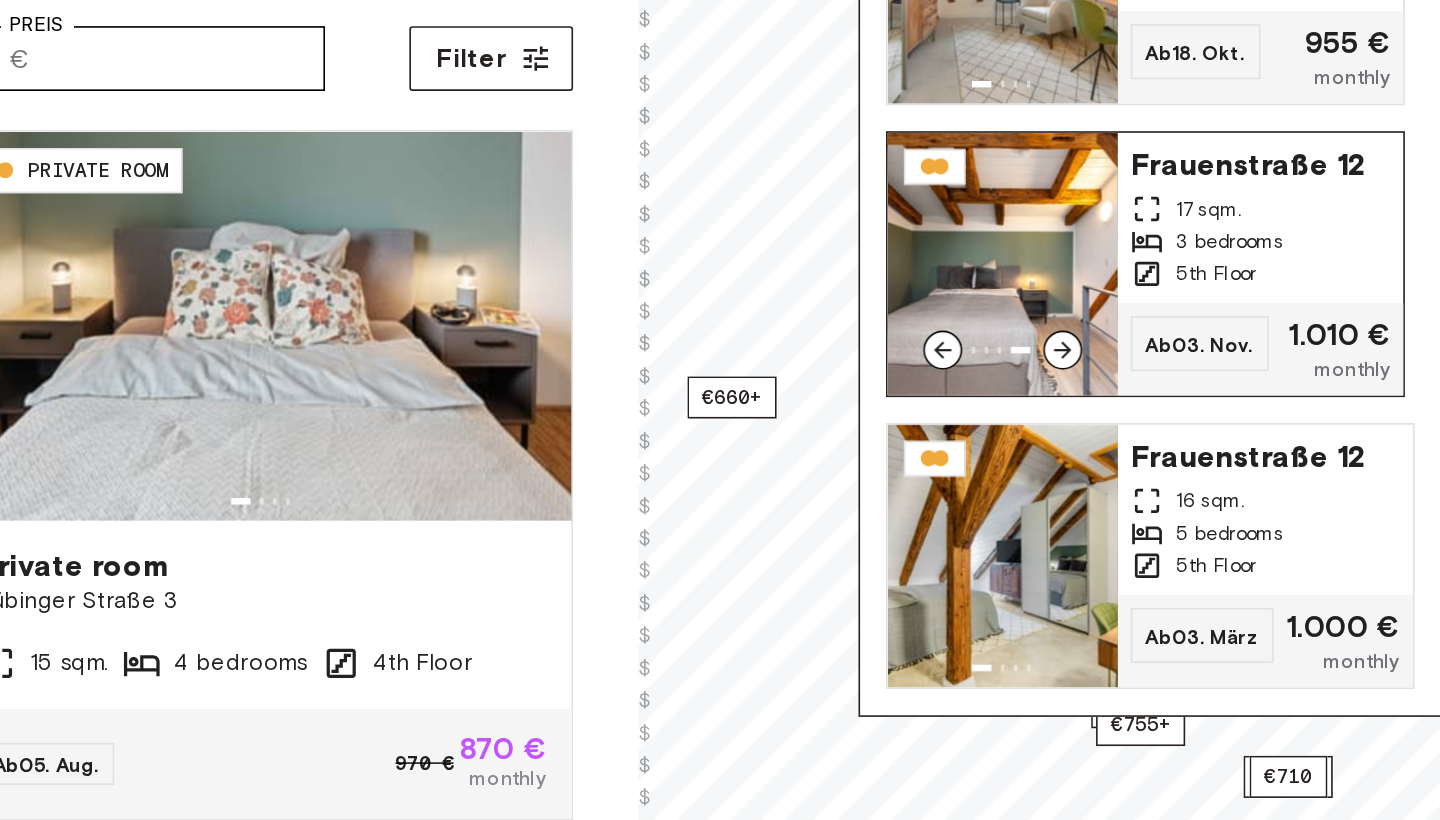 click 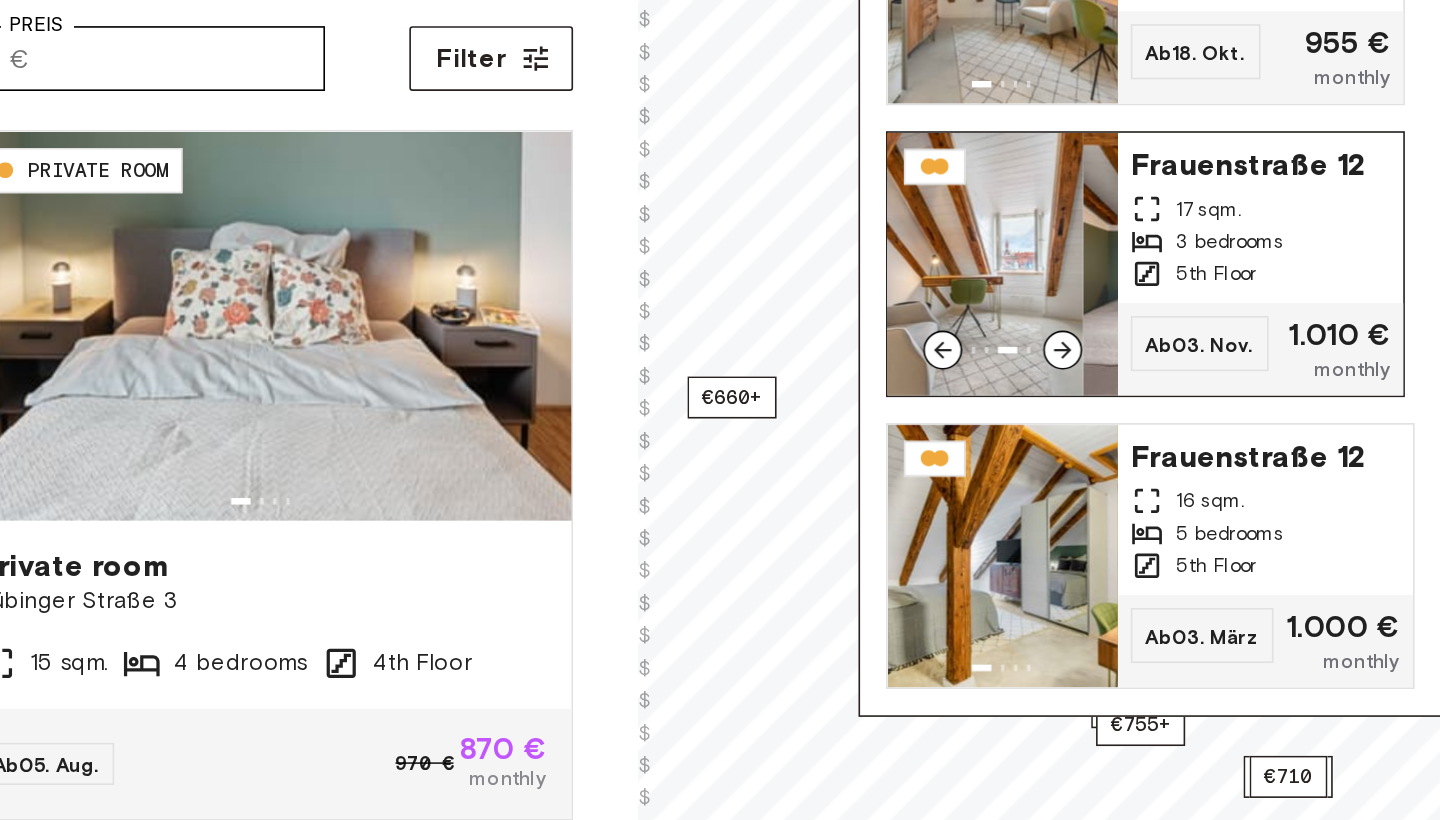 click 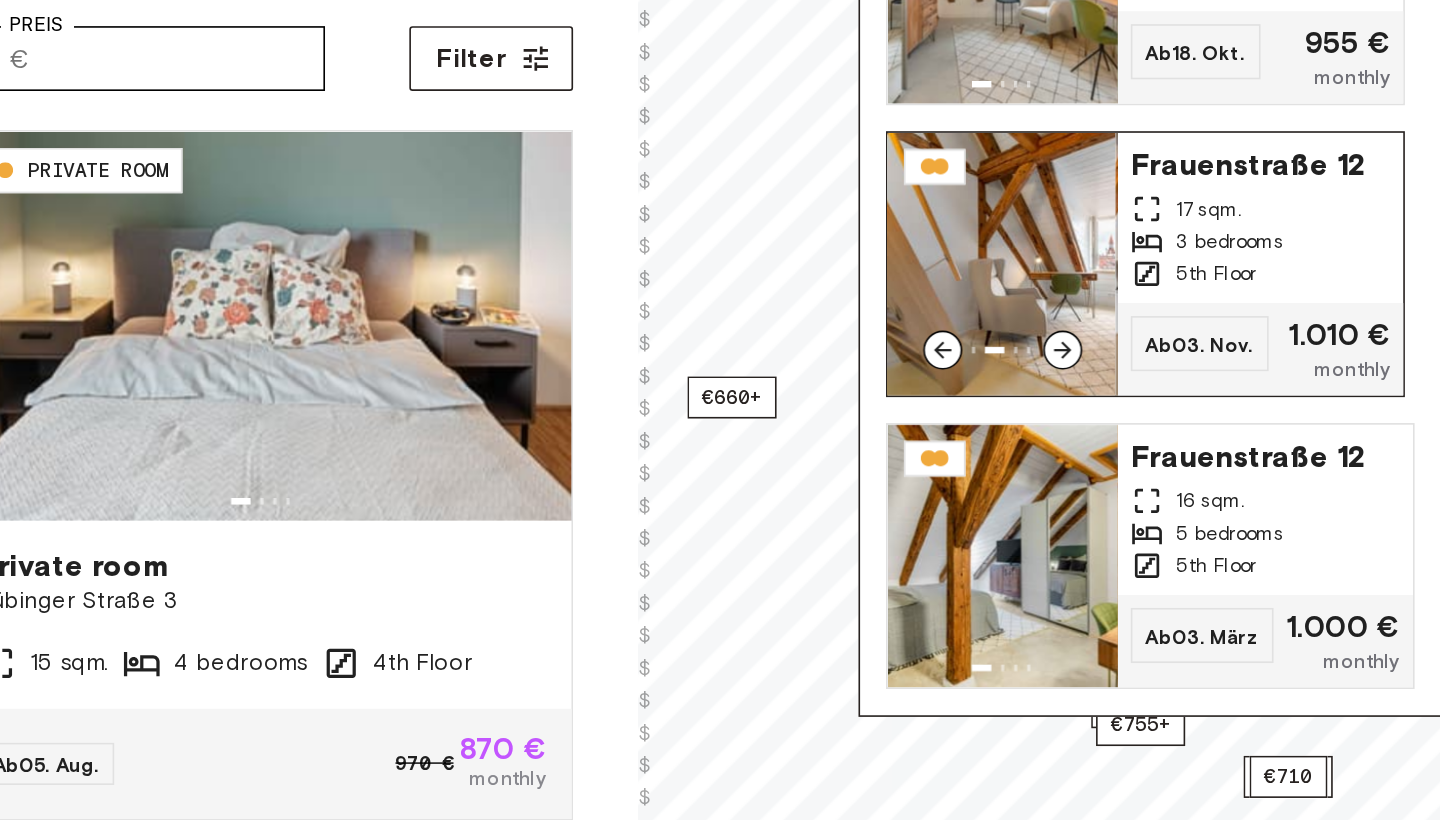 click 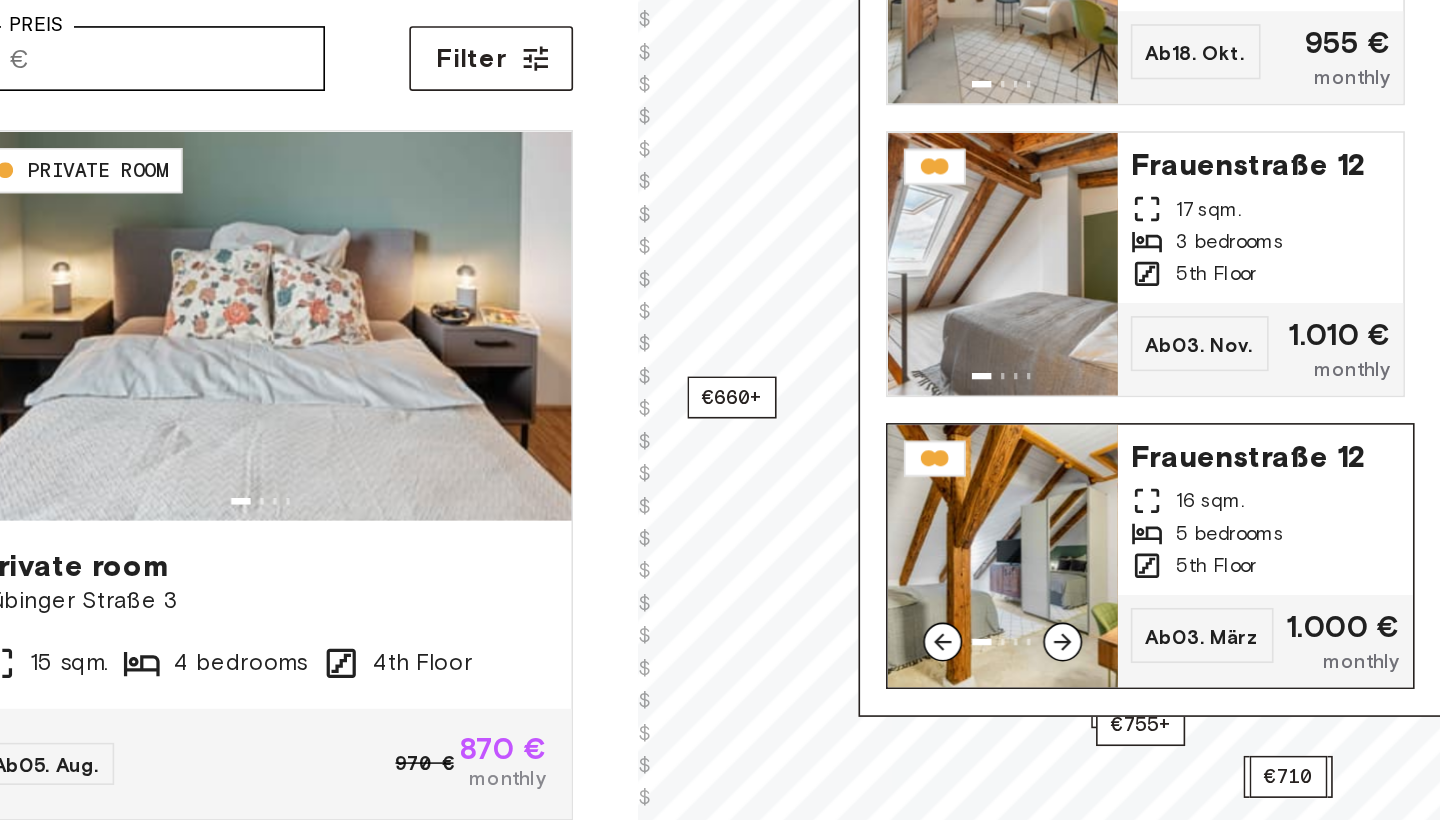 click 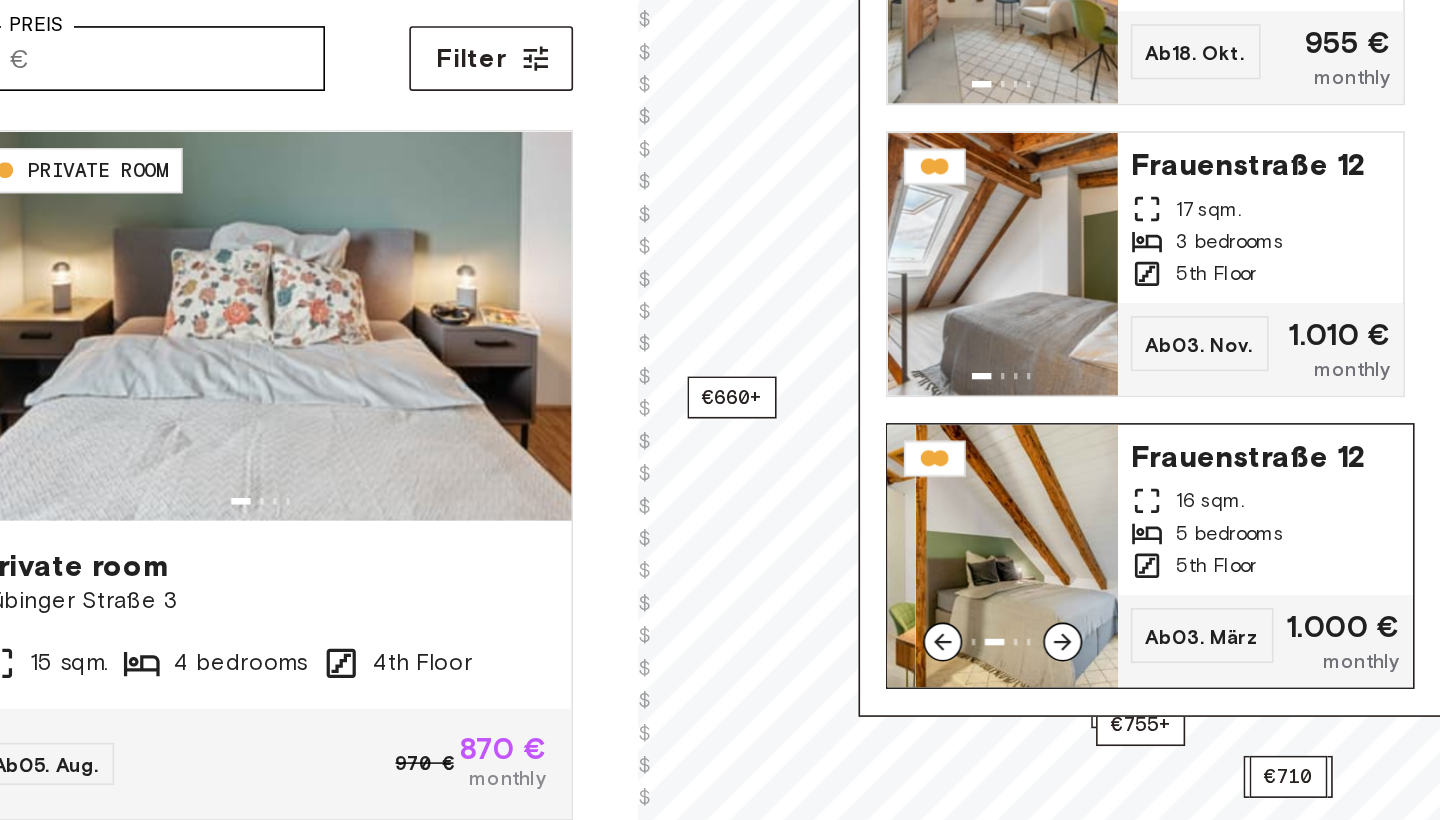click 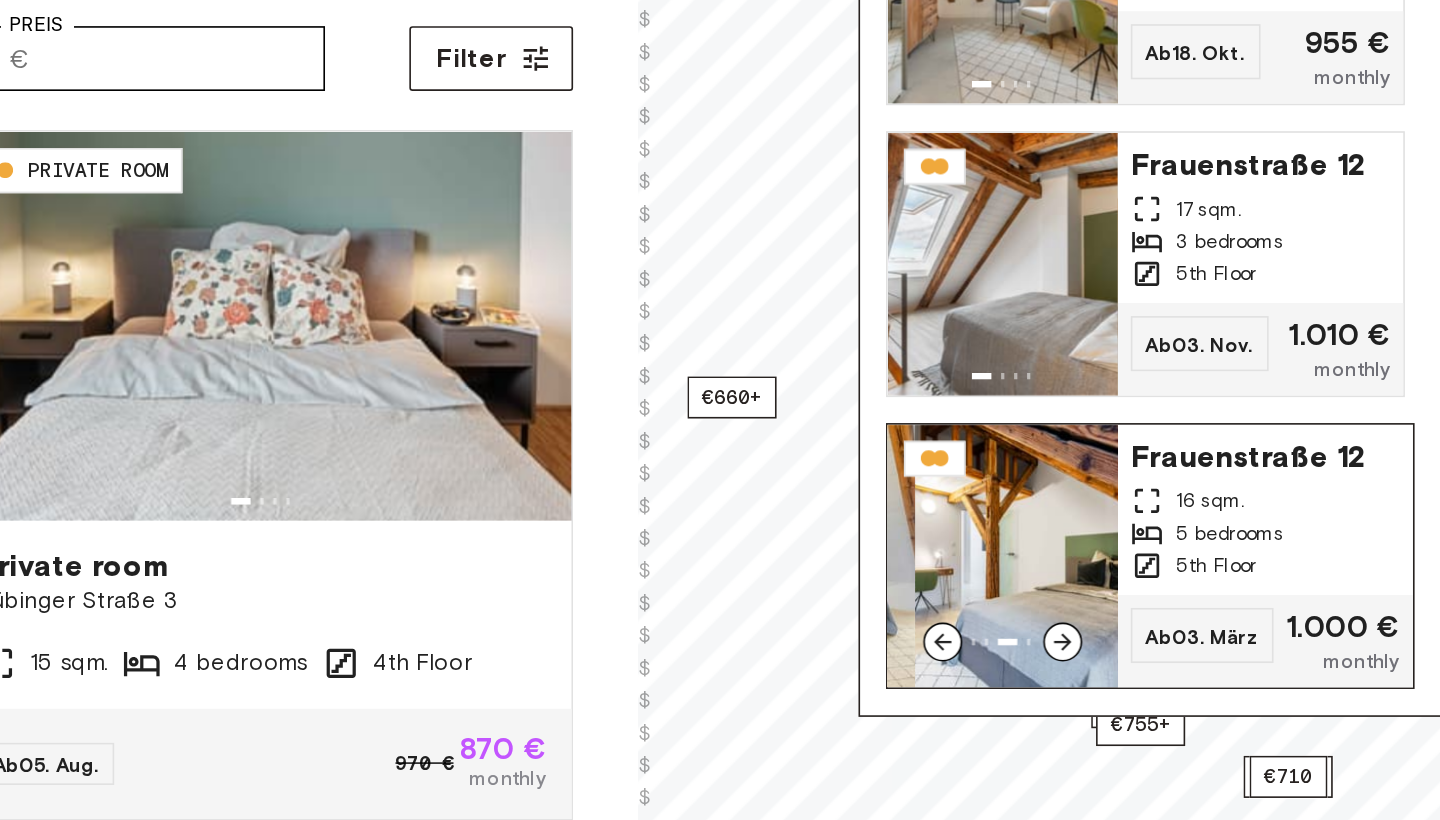click 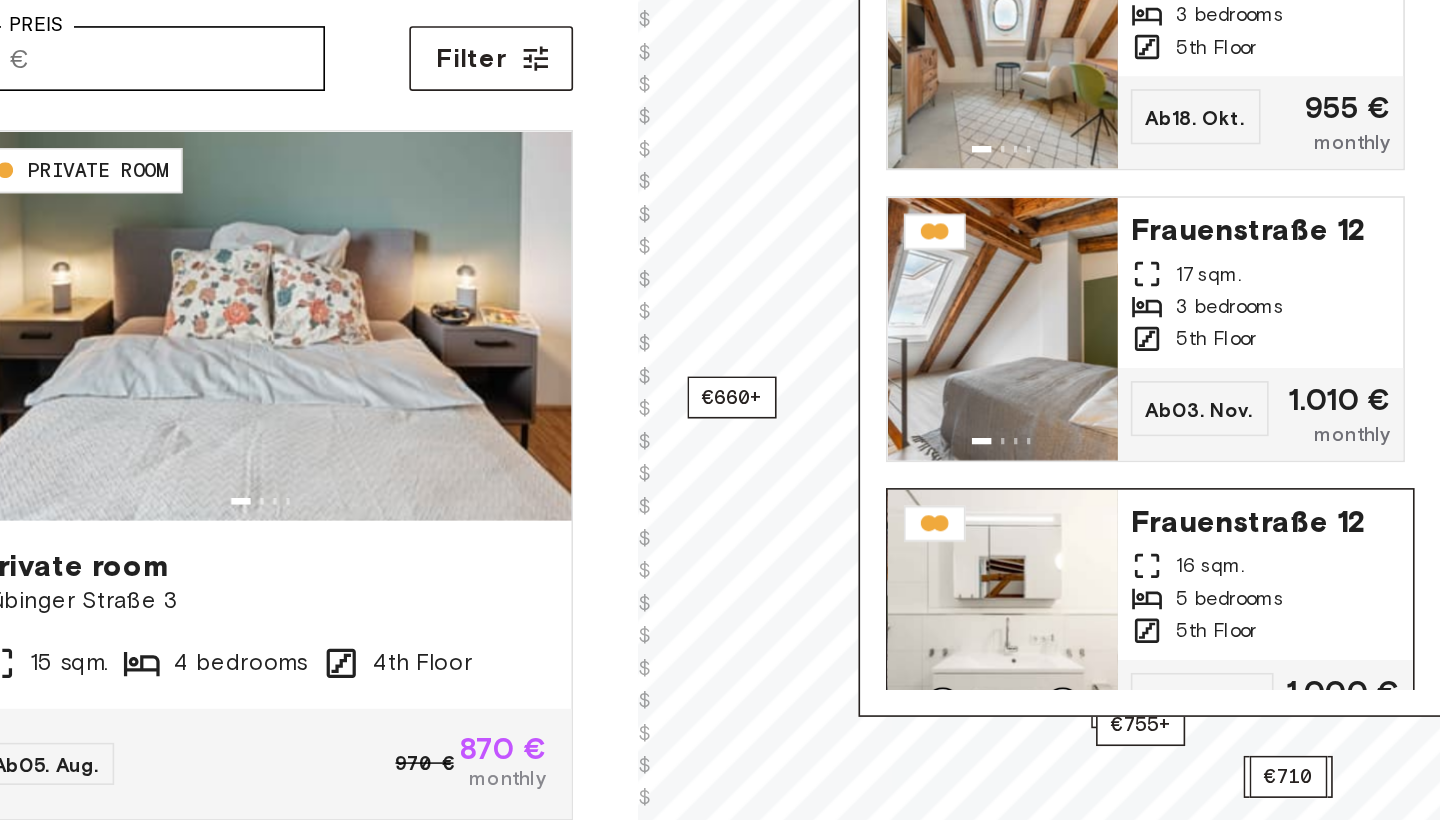 scroll, scrollTop: 984, scrollLeft: 0, axis: vertical 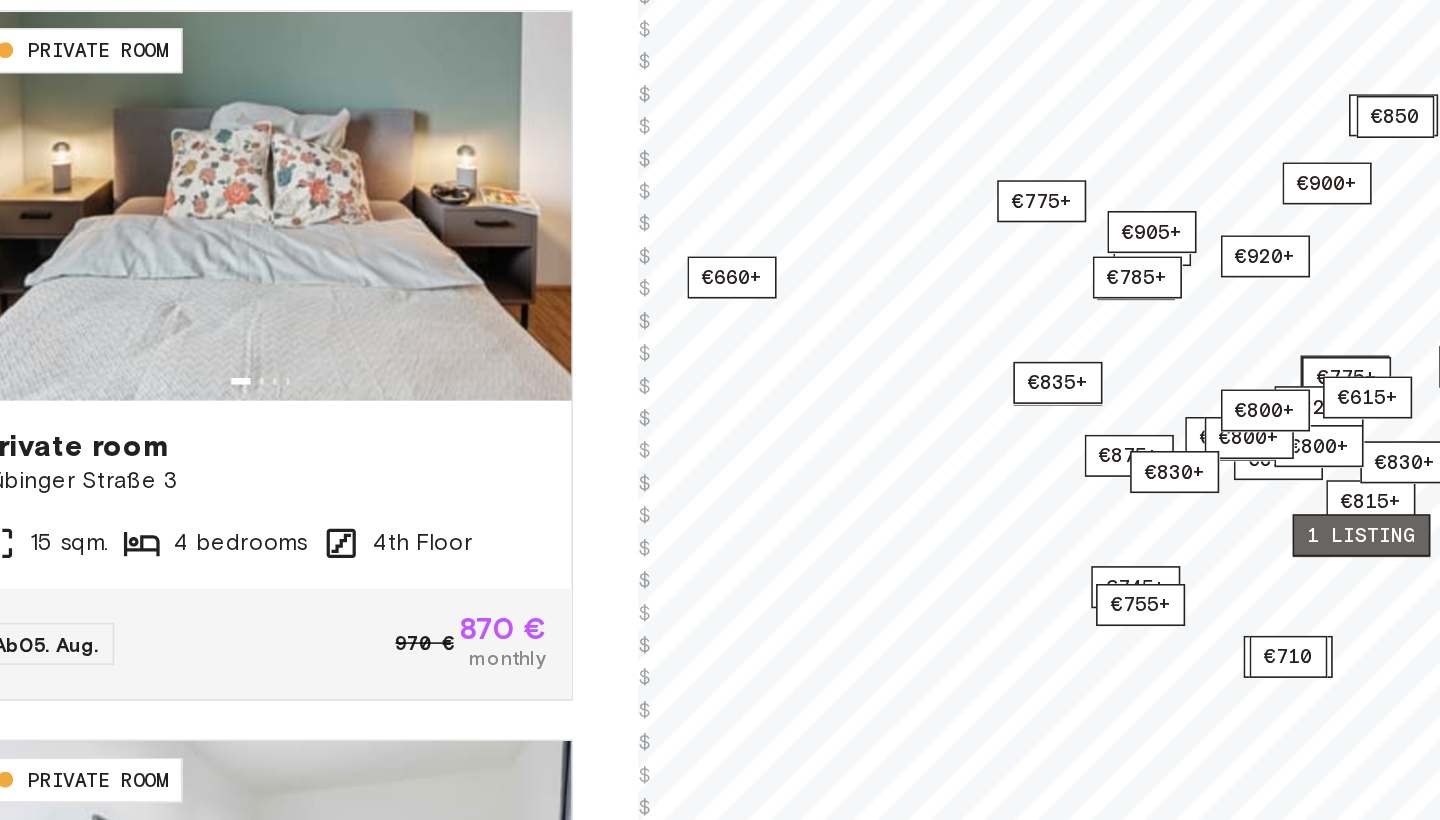 click on "1 listing" at bounding box center (1310, 599) 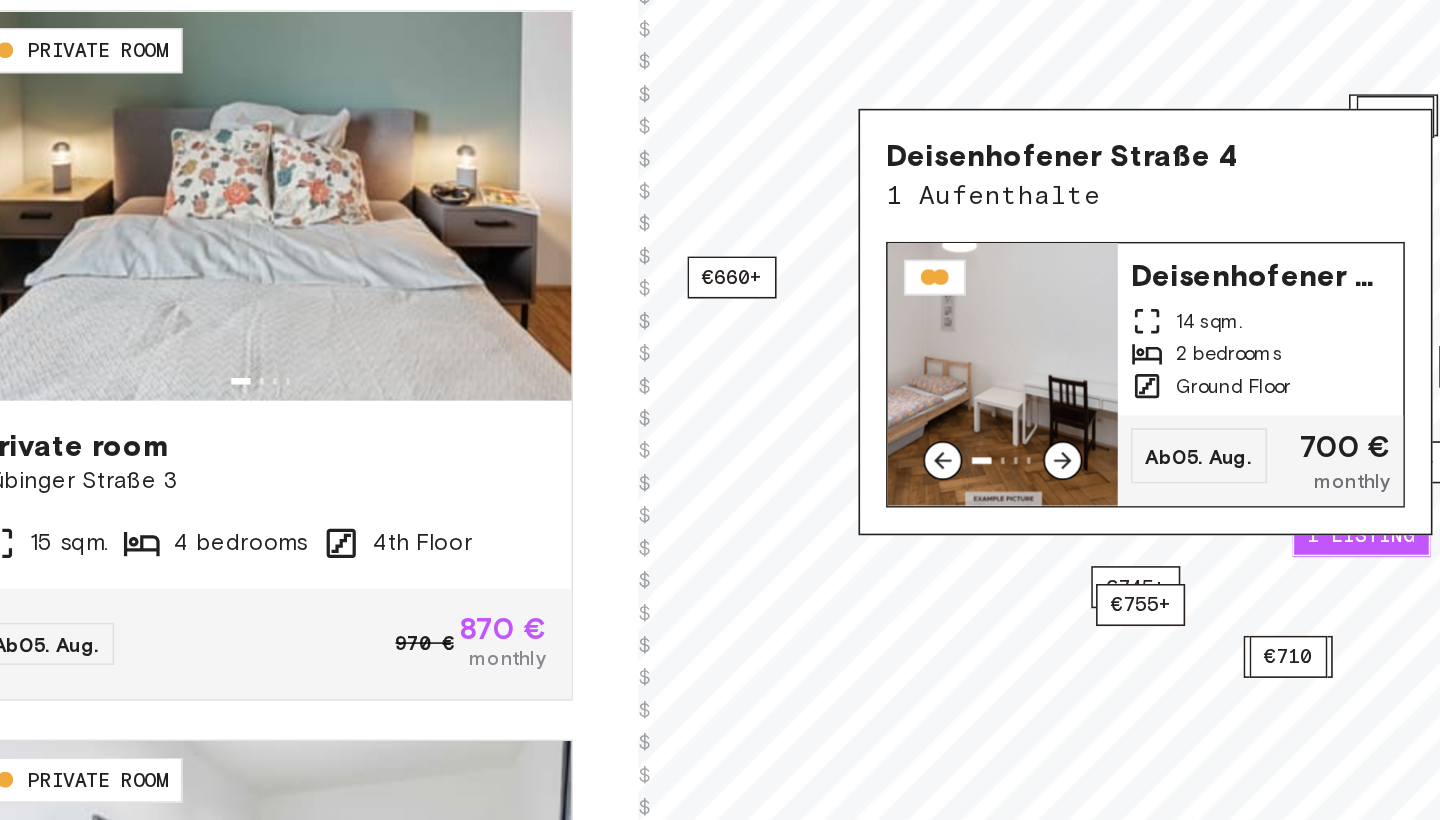 click 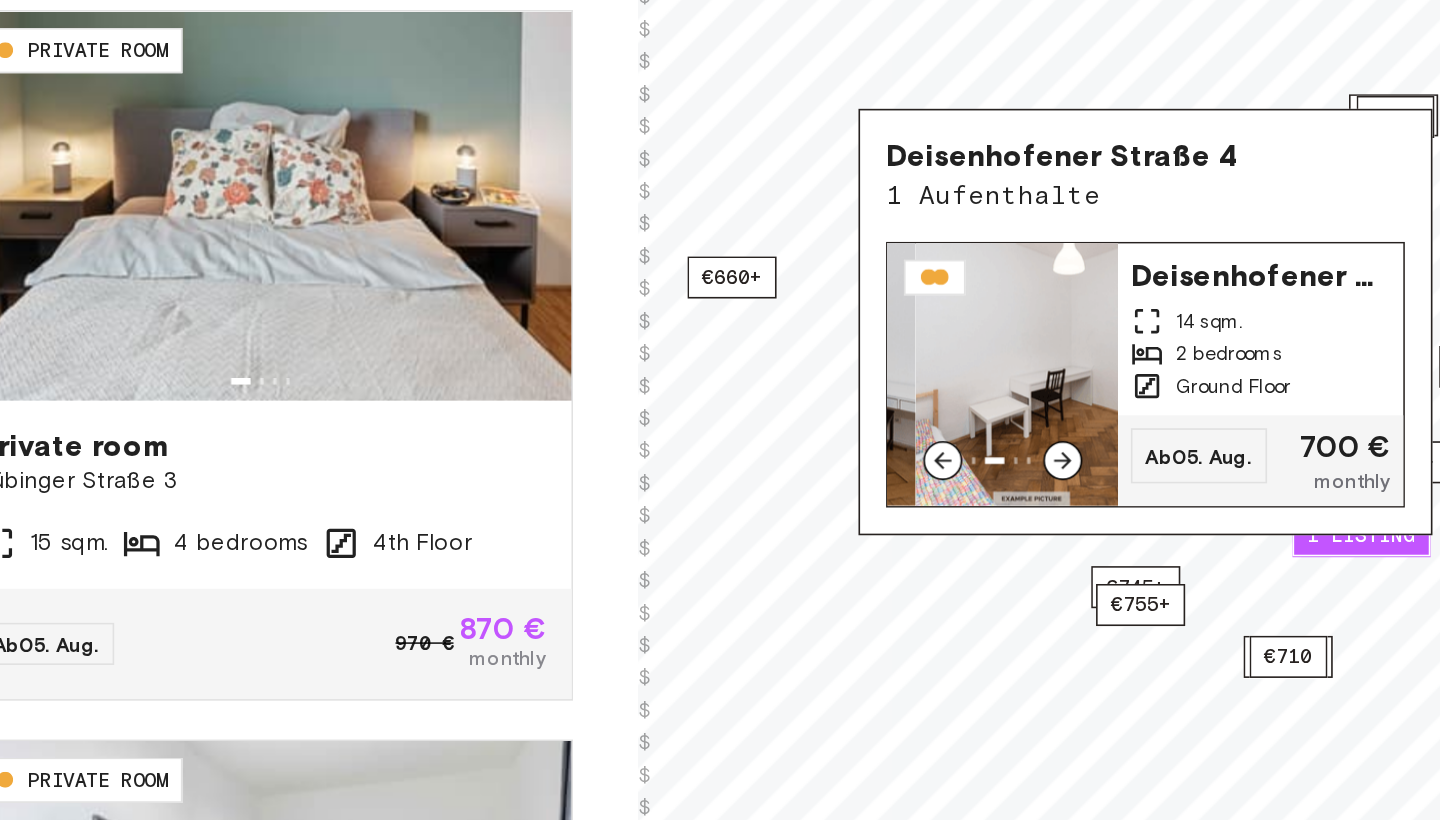 click 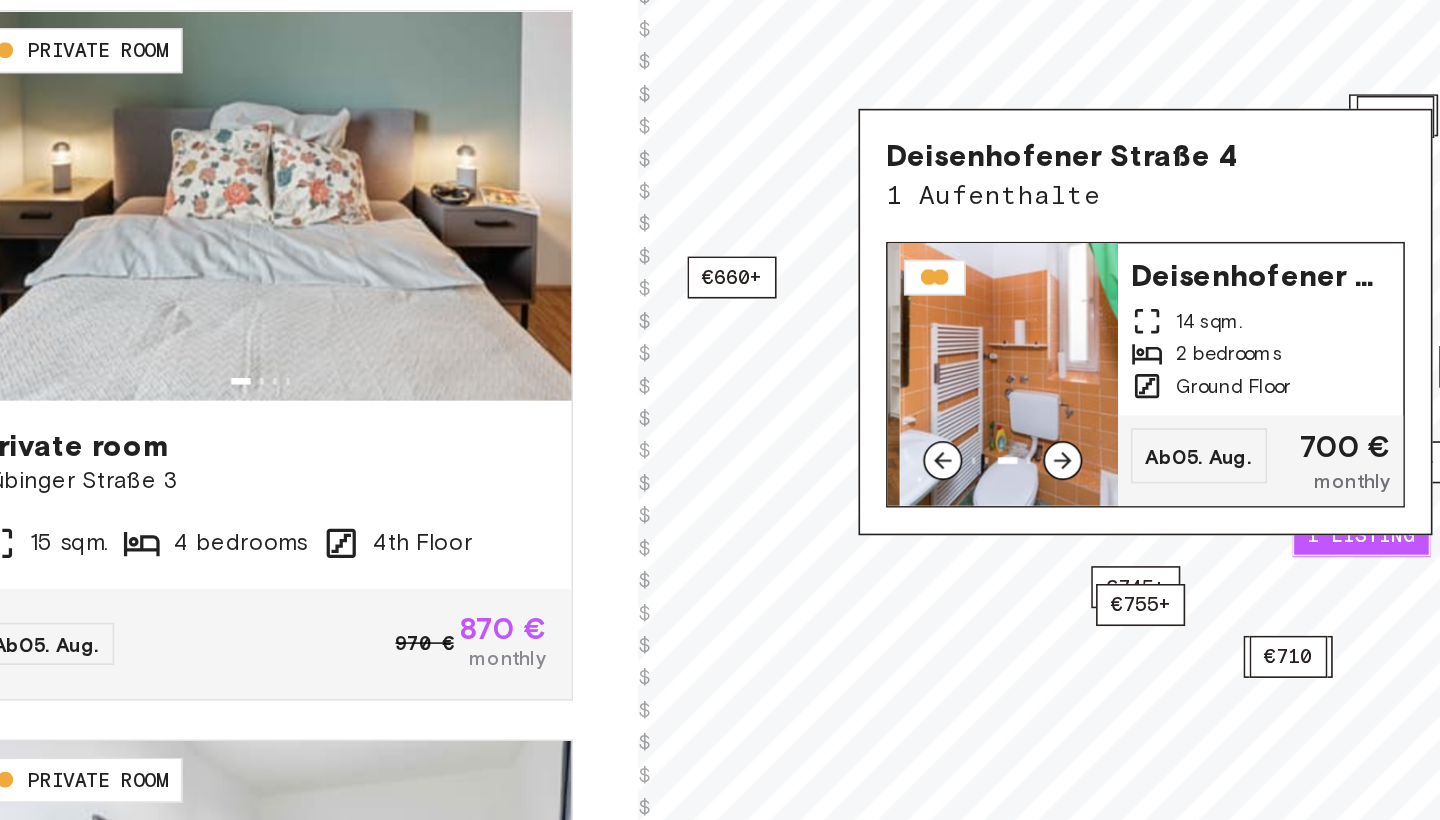 click 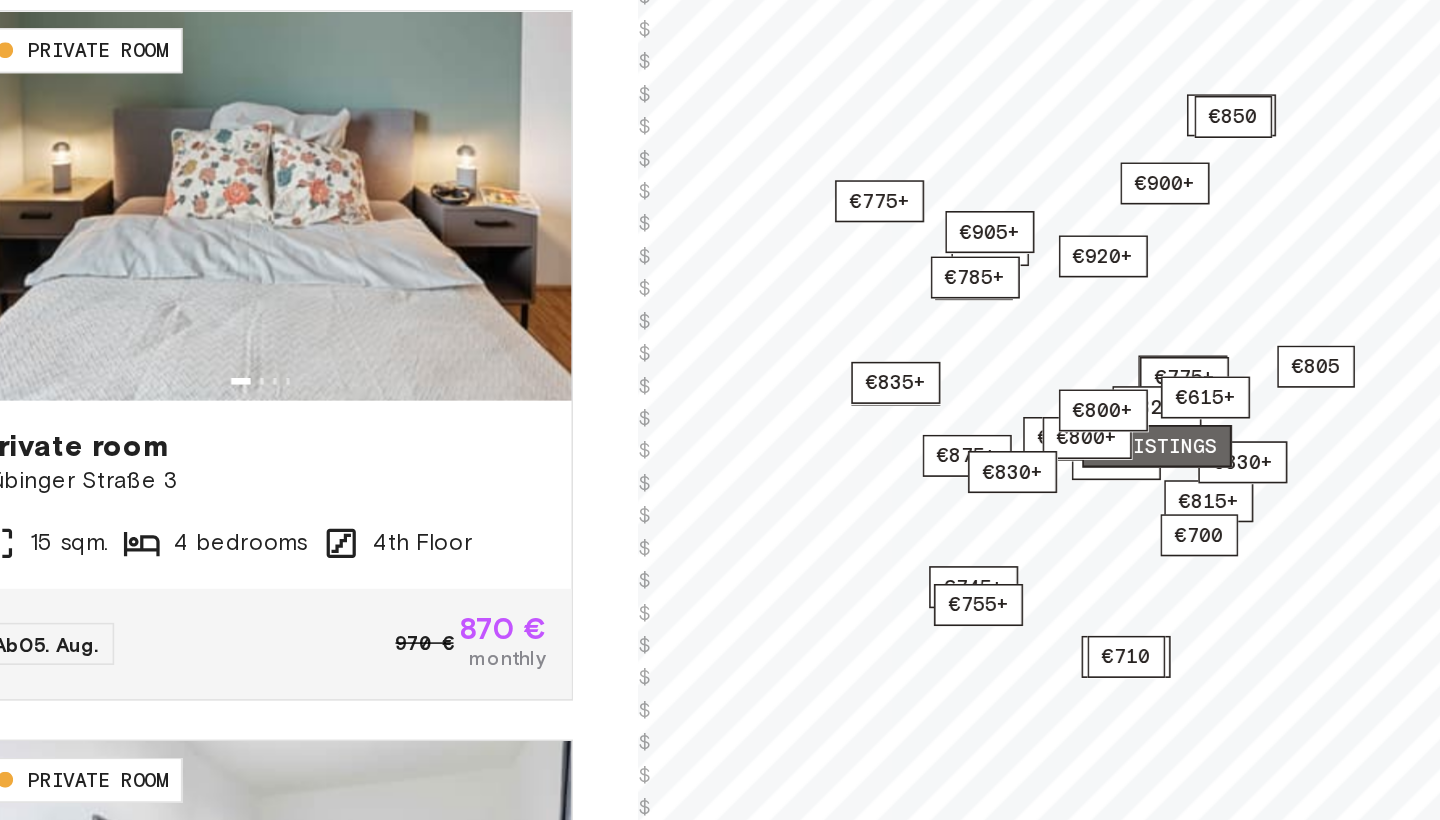 click on "2 listings" at bounding box center (1184, 544) 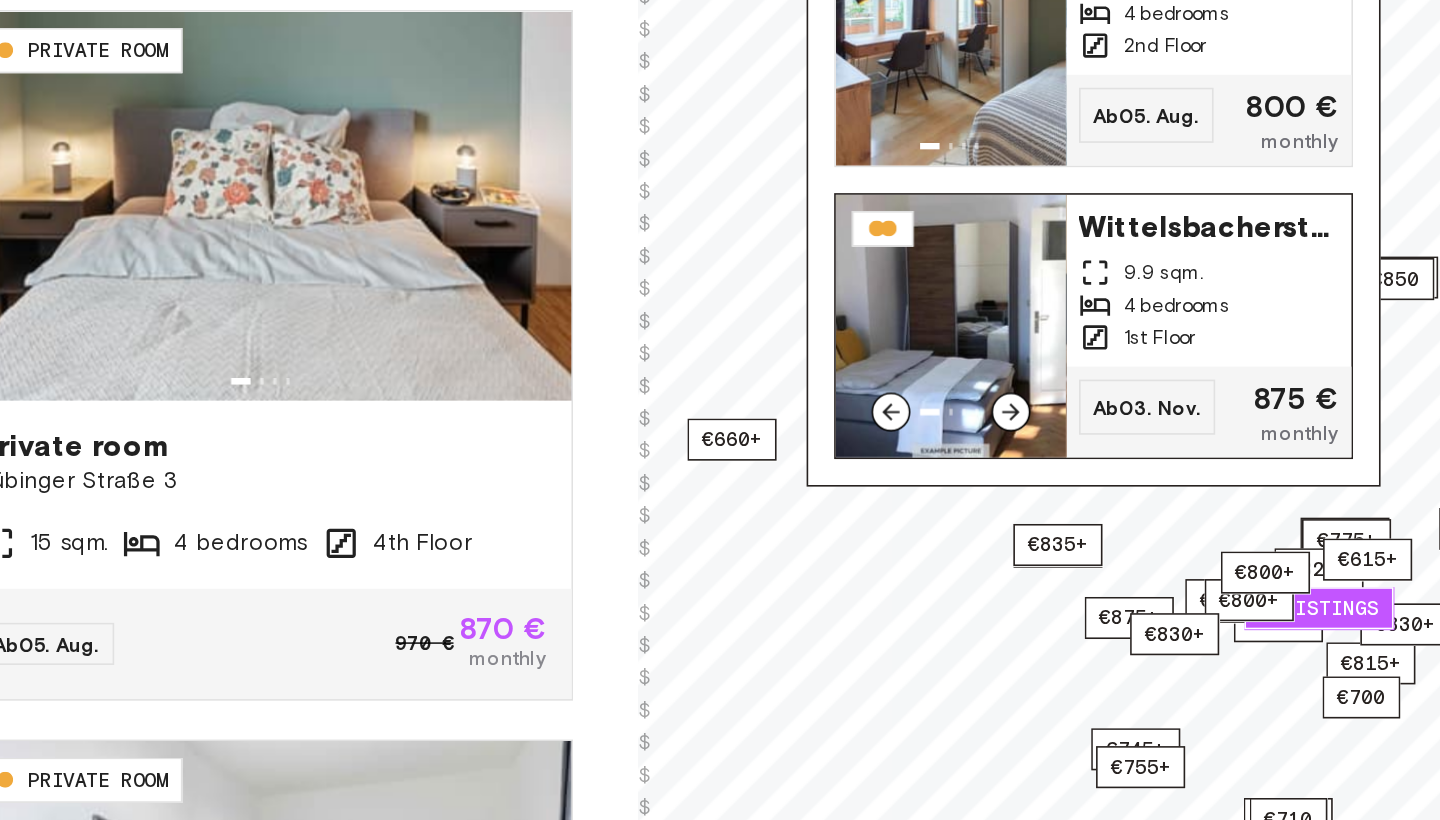 click 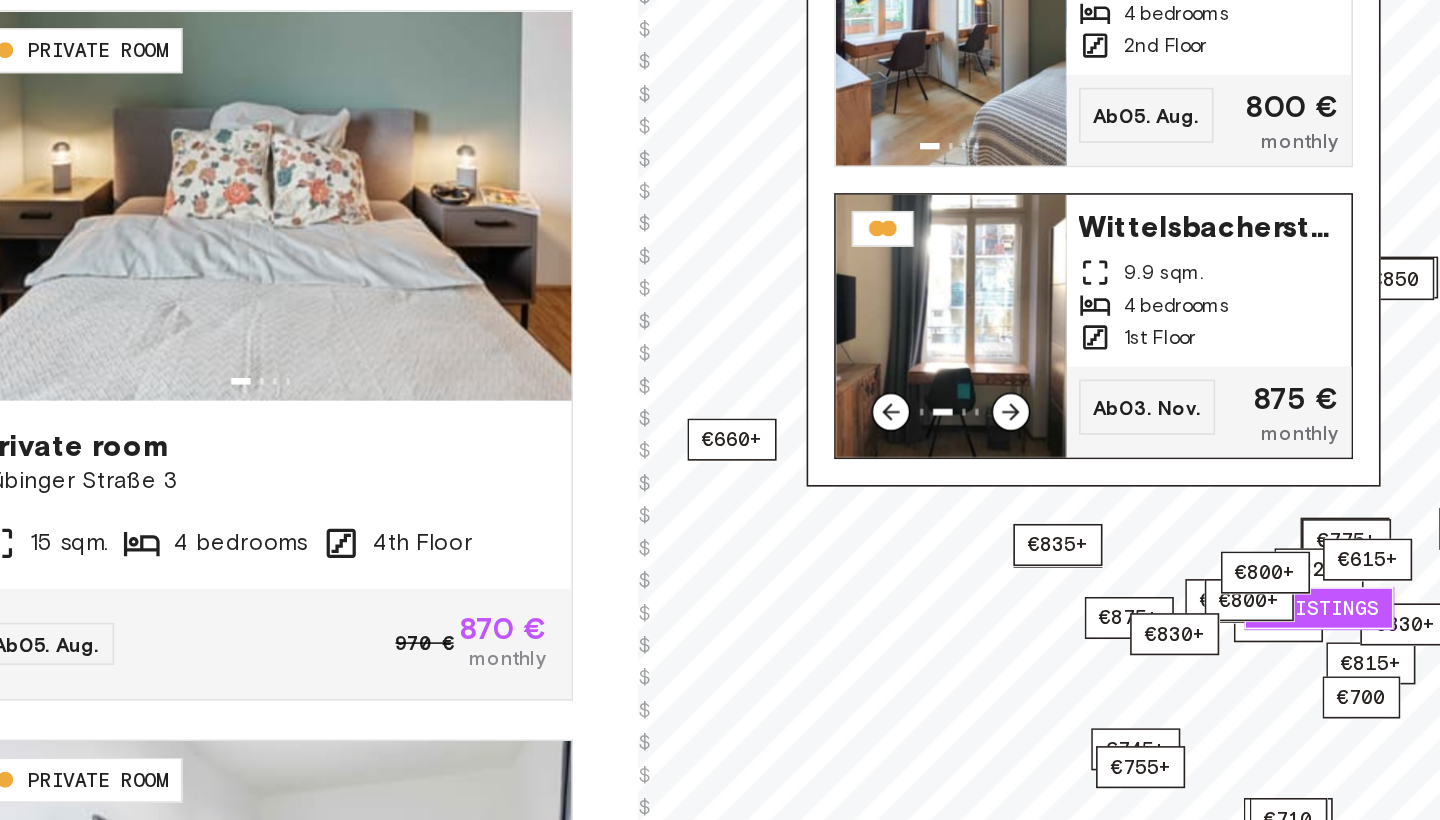 click 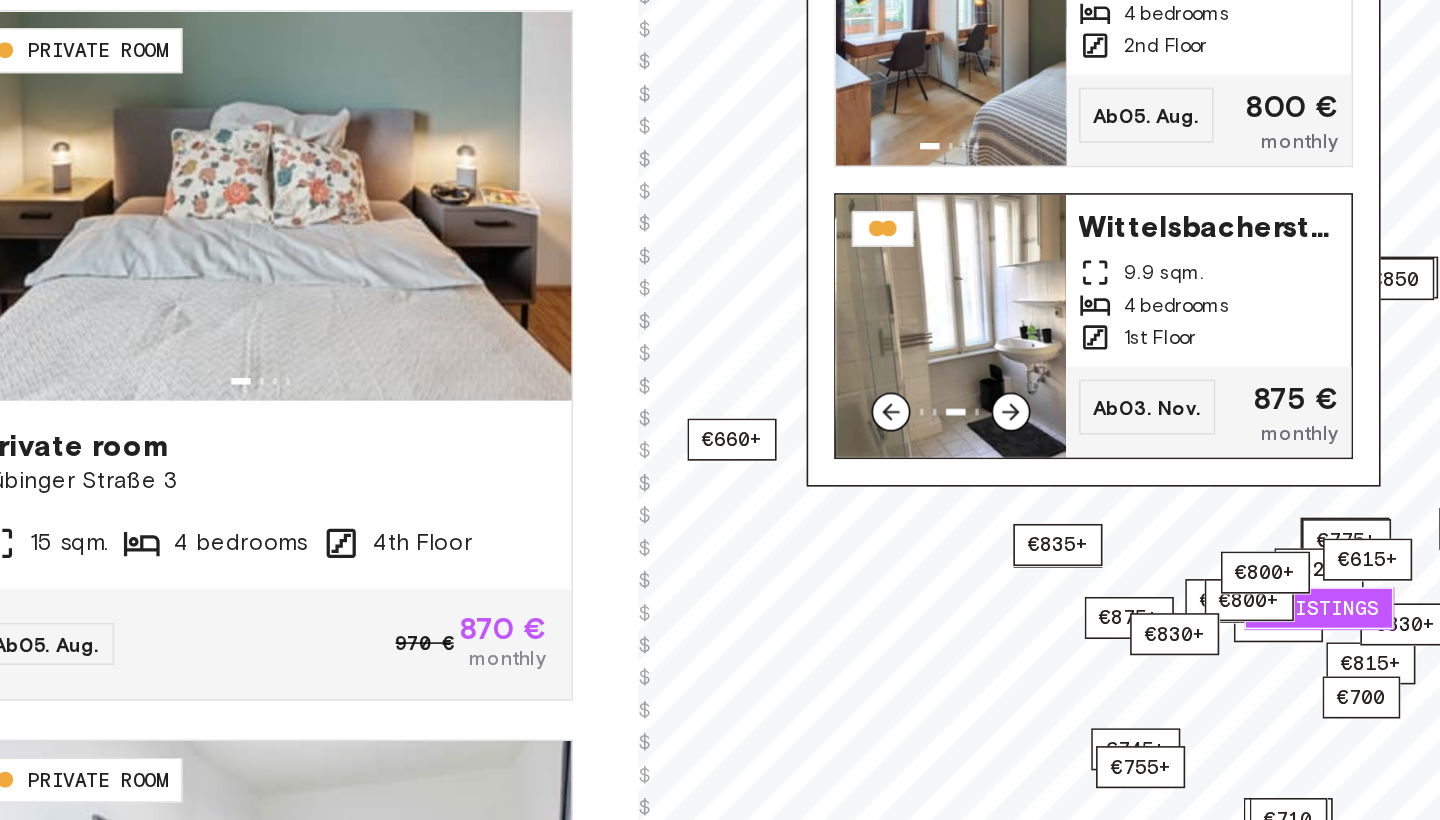 click 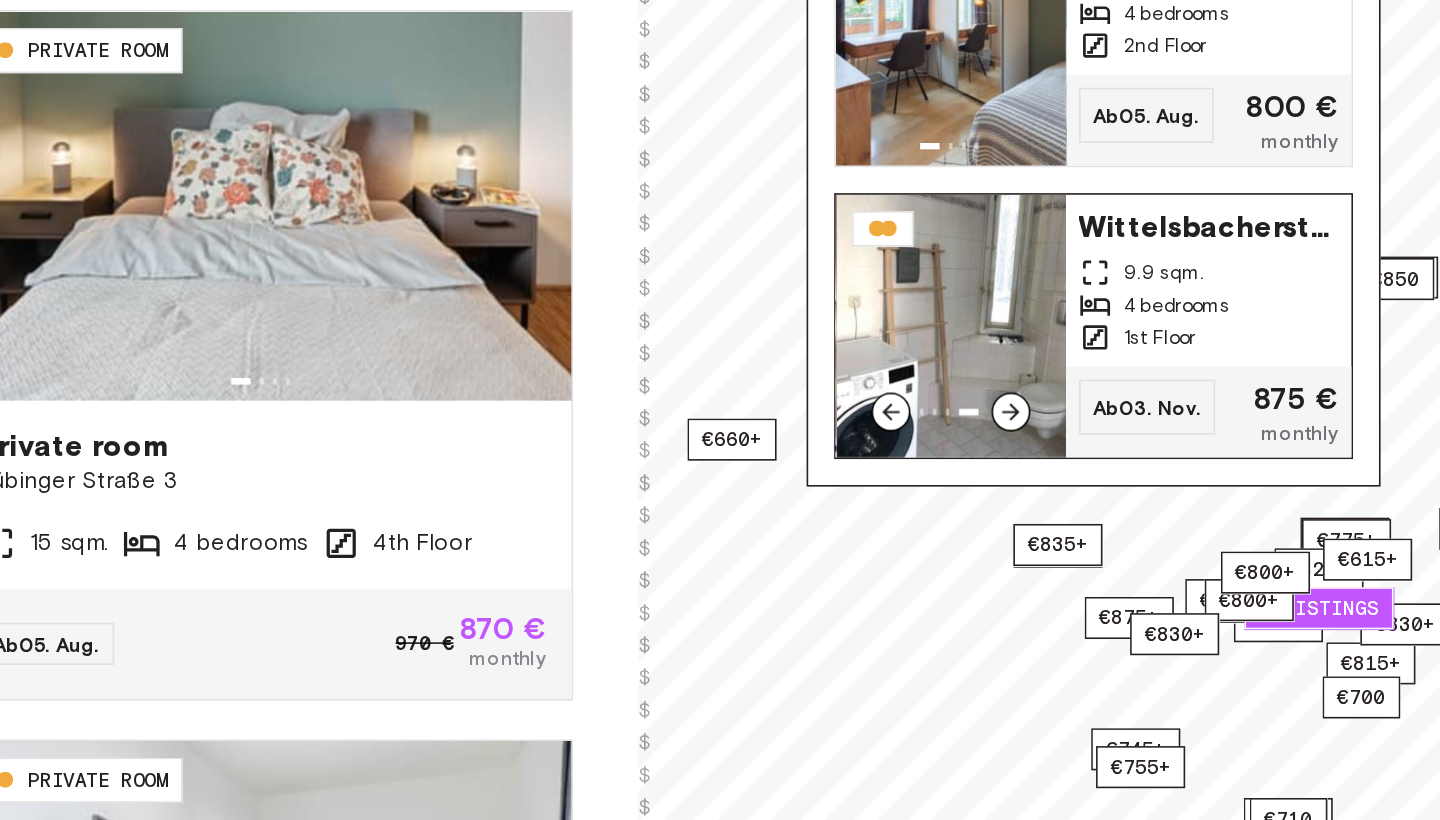 click 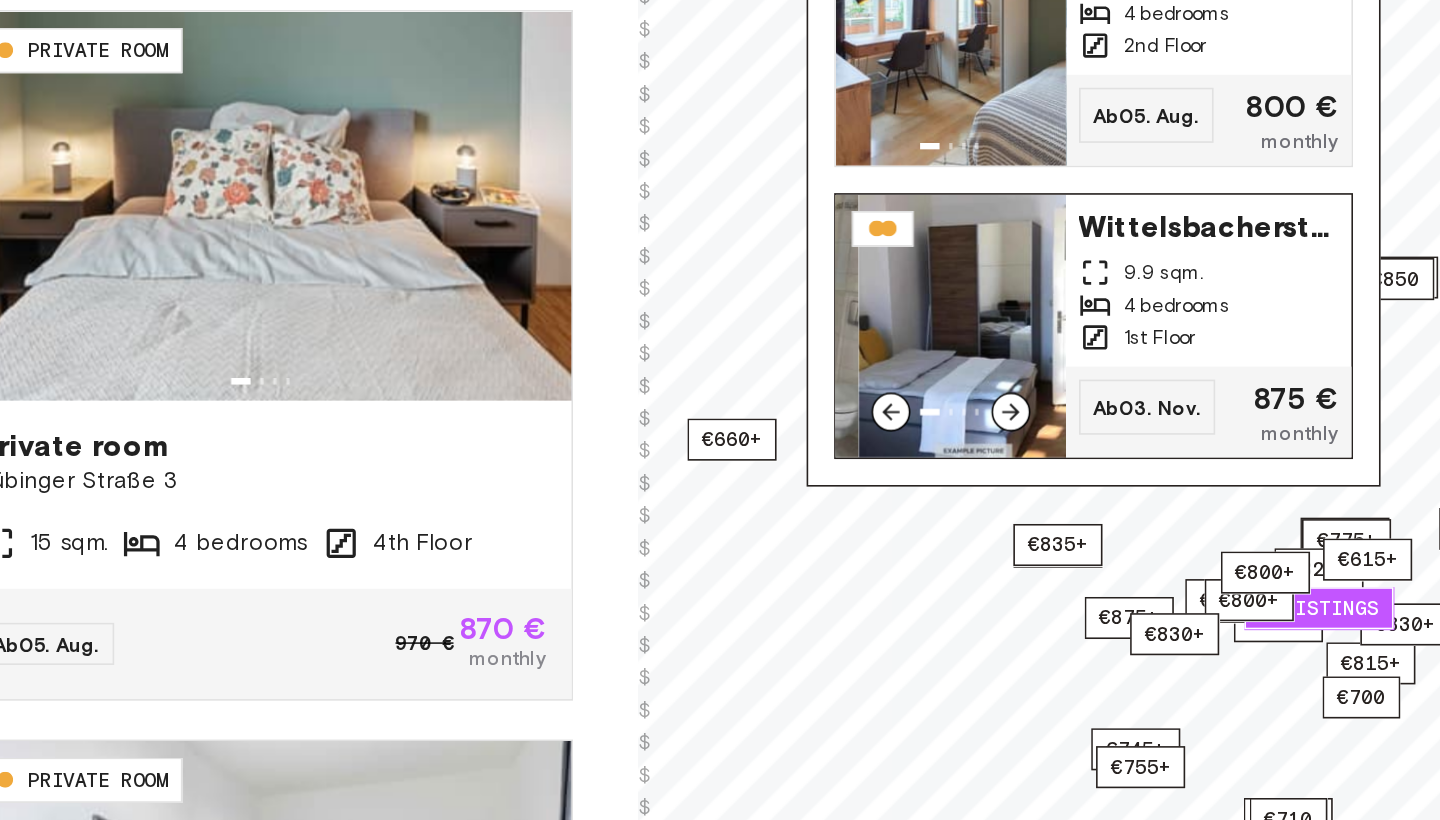 click 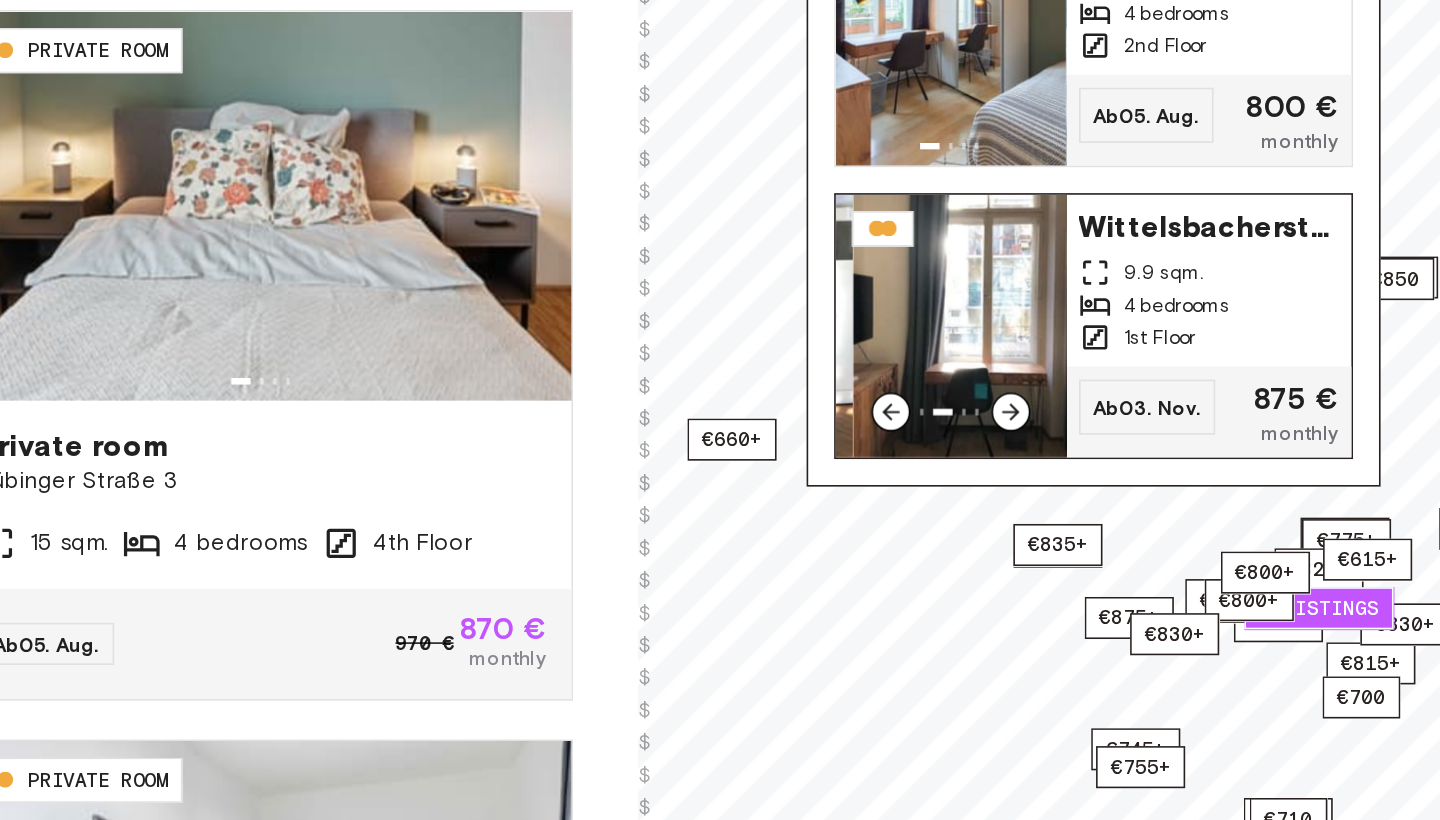 click 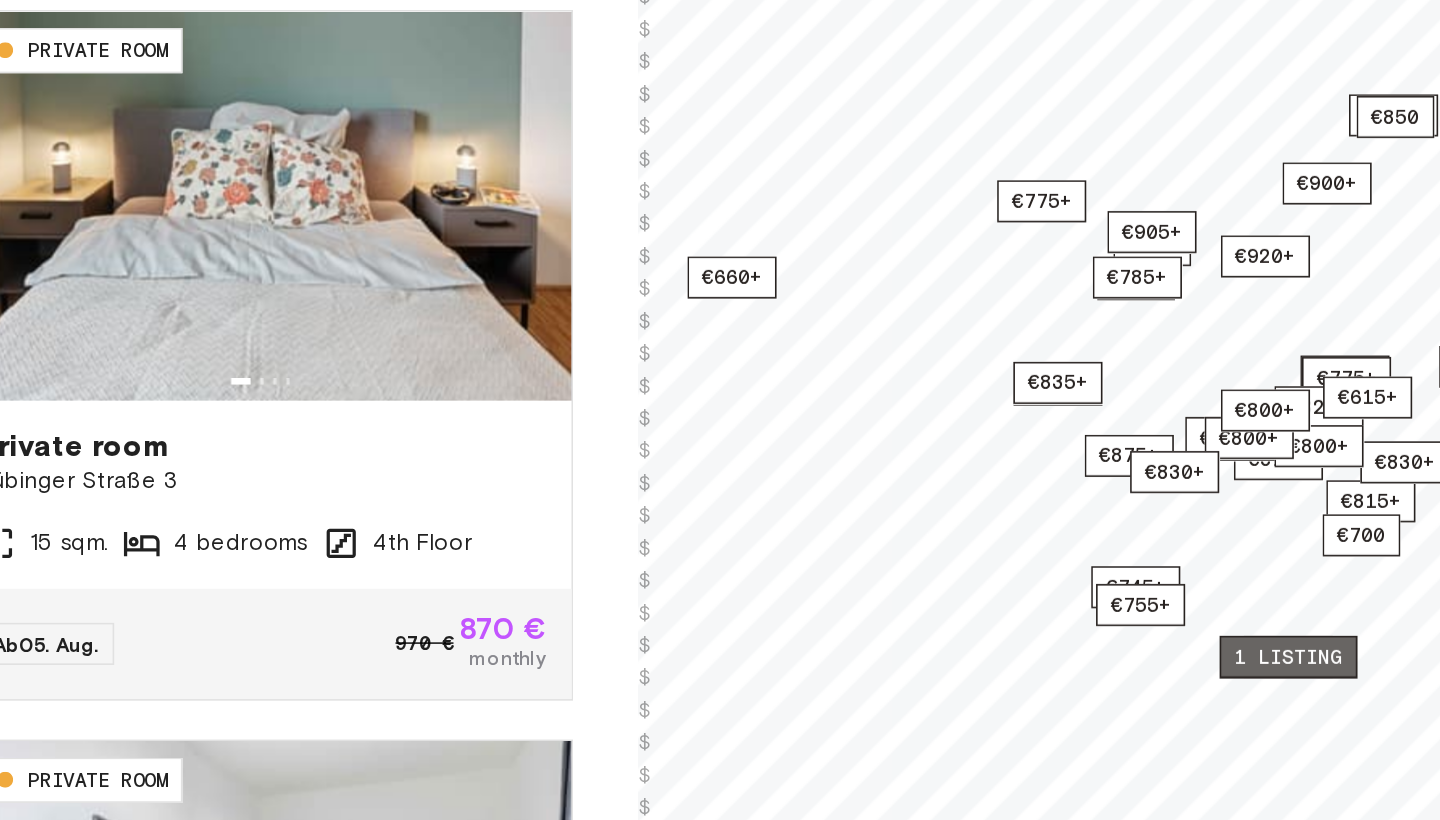 click on "1 listing" at bounding box center [1265, 674] 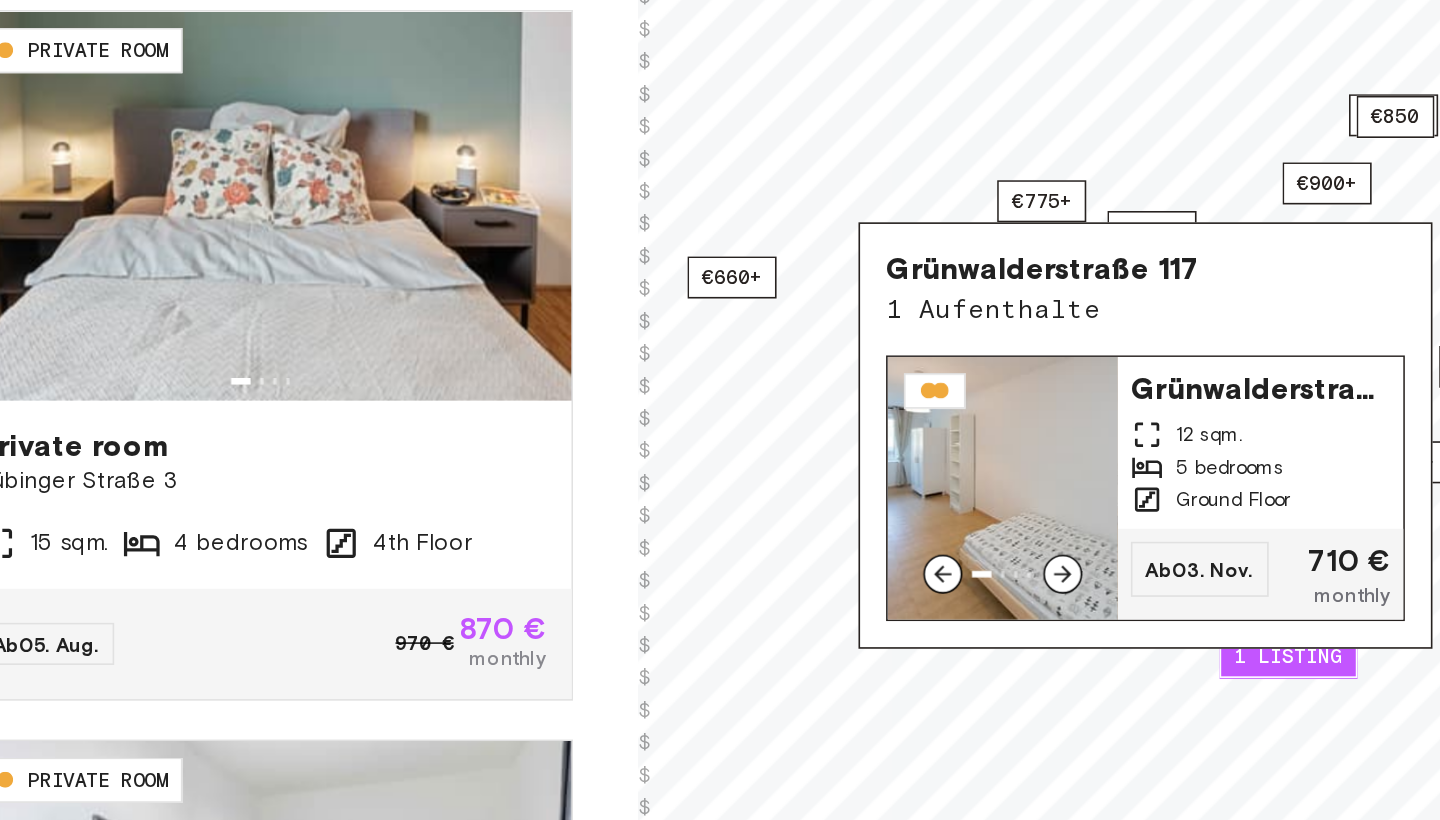 click 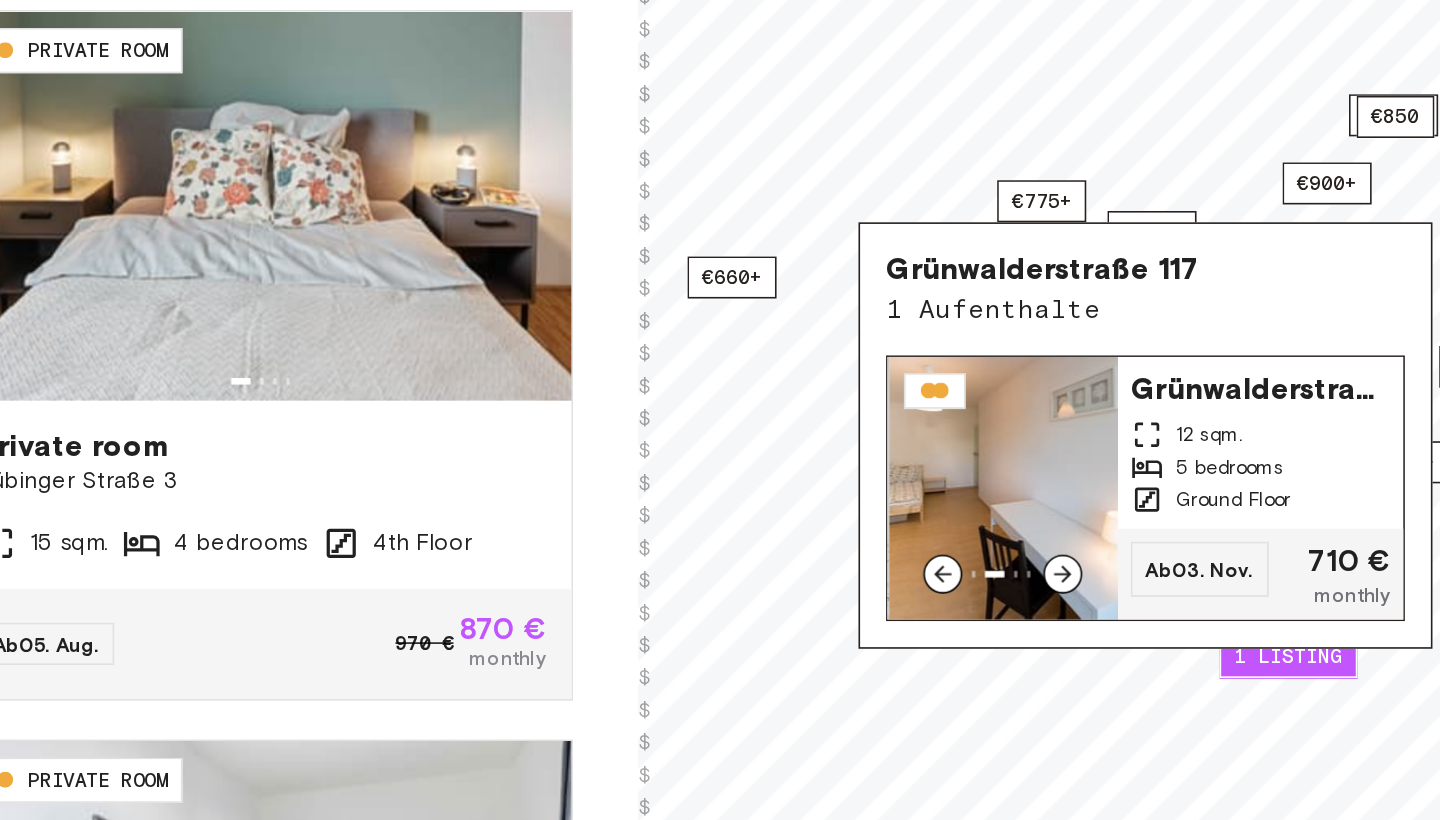 click 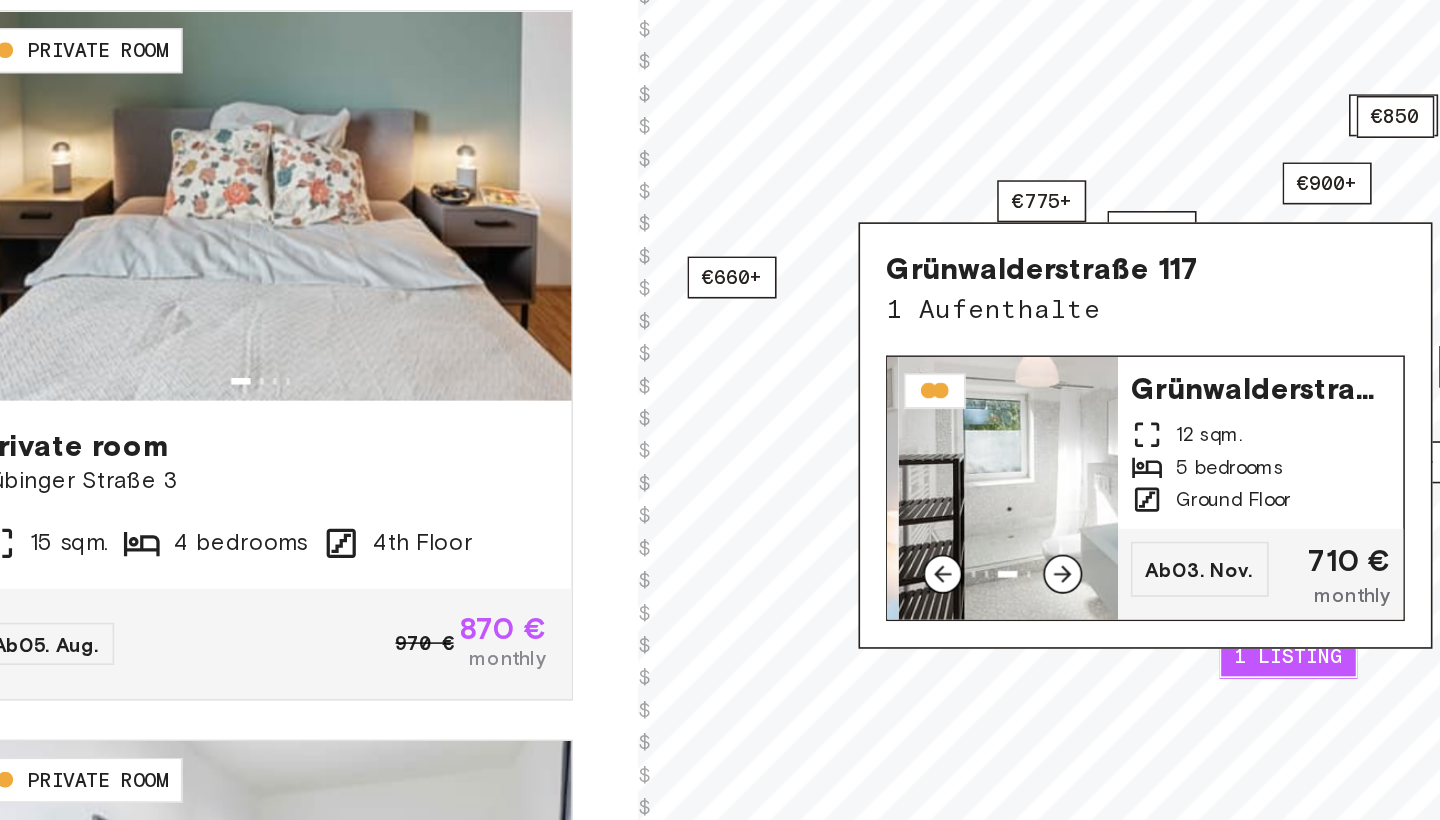 click 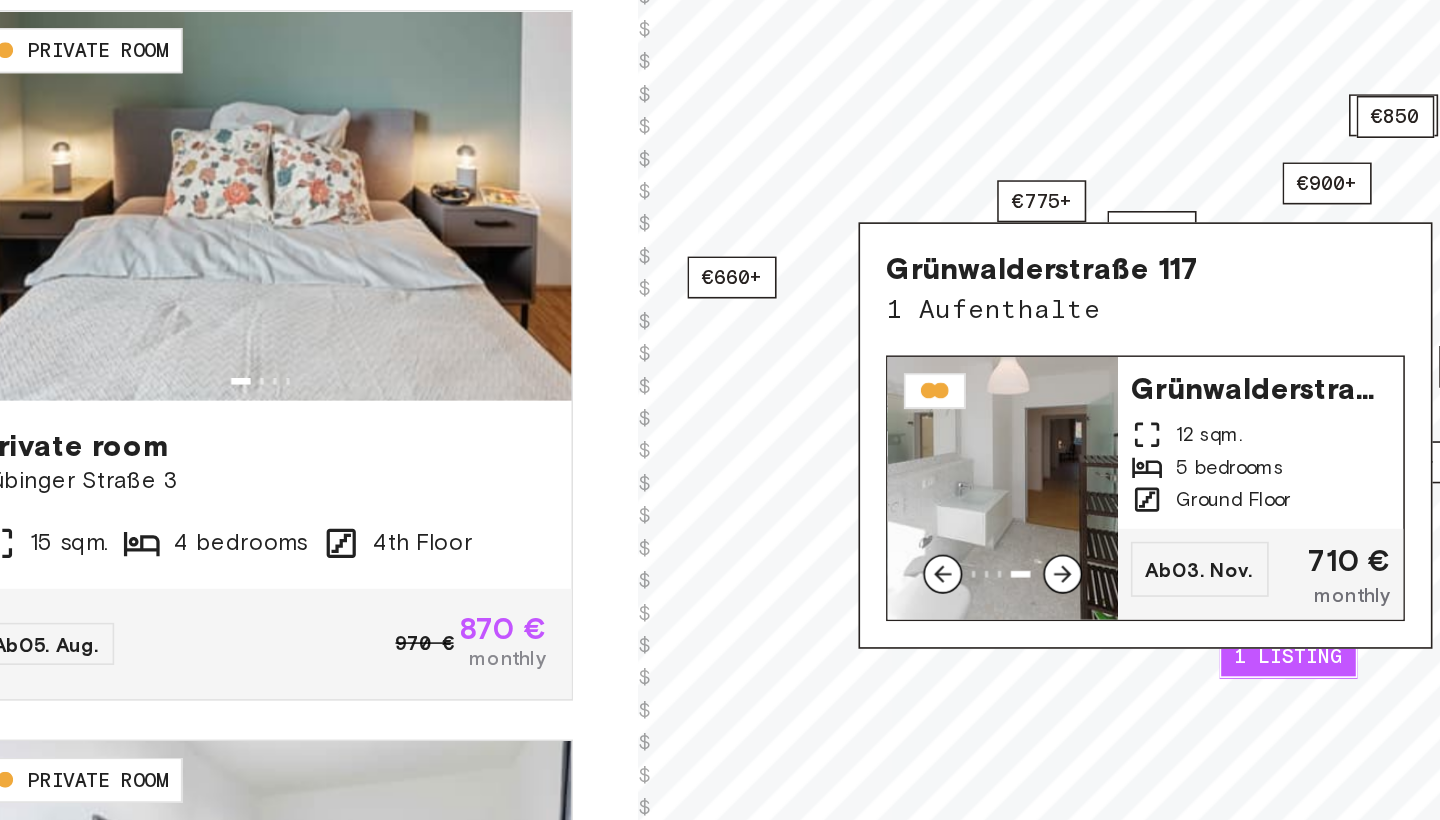click 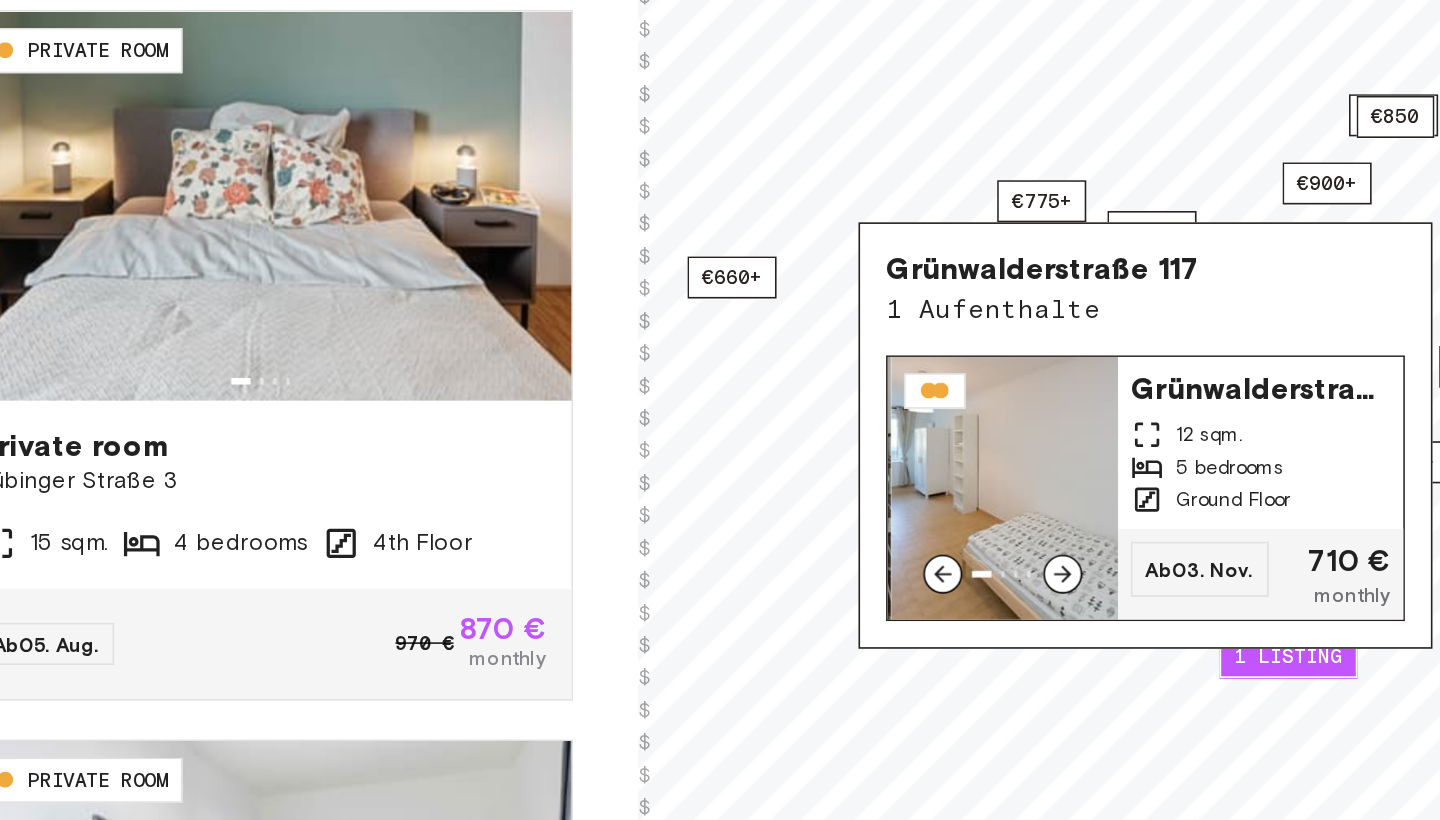 click 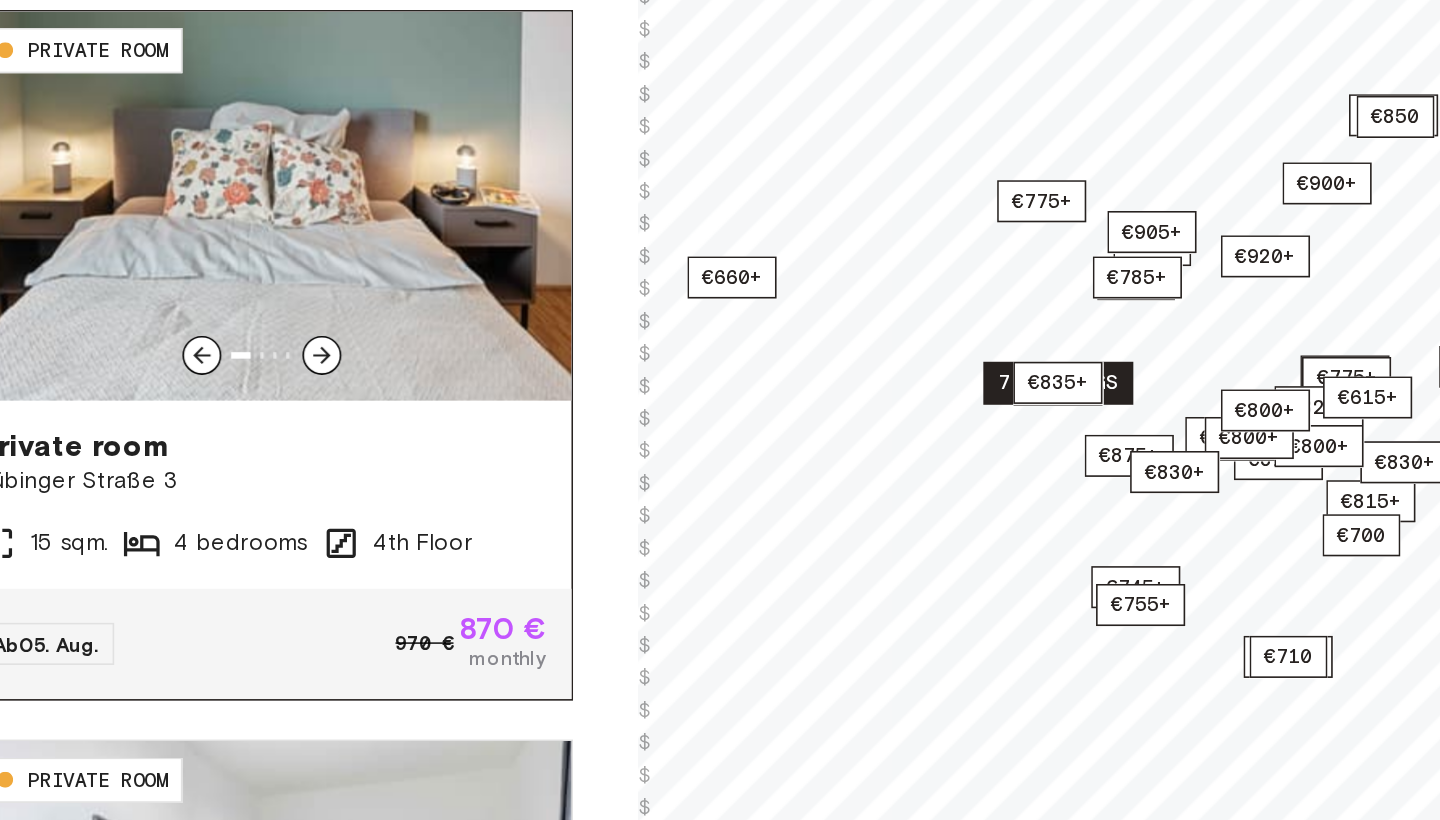 click on "Tübinger Straße 3" at bounding box center [632, 566] 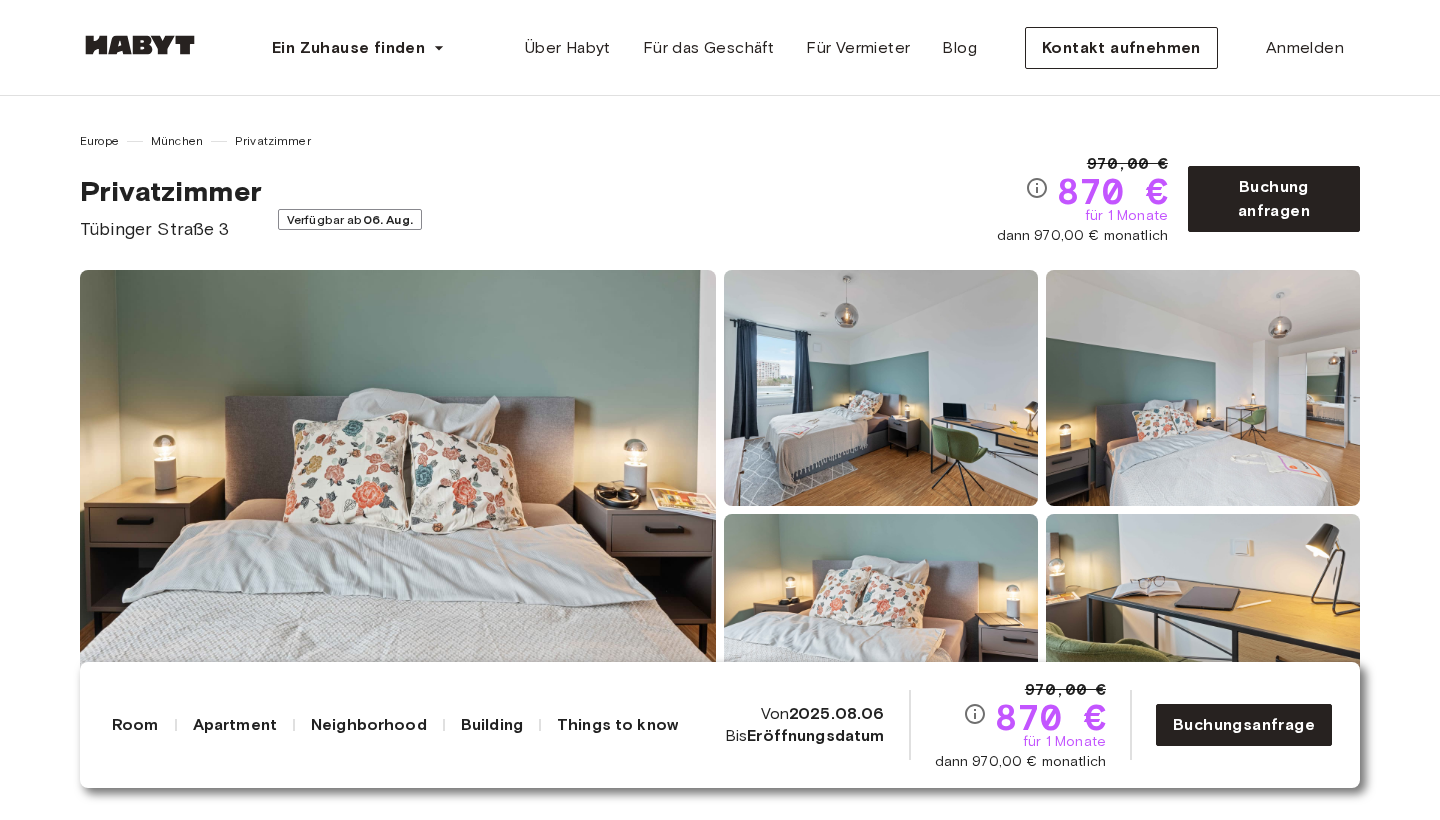scroll, scrollTop: 0, scrollLeft: 0, axis: both 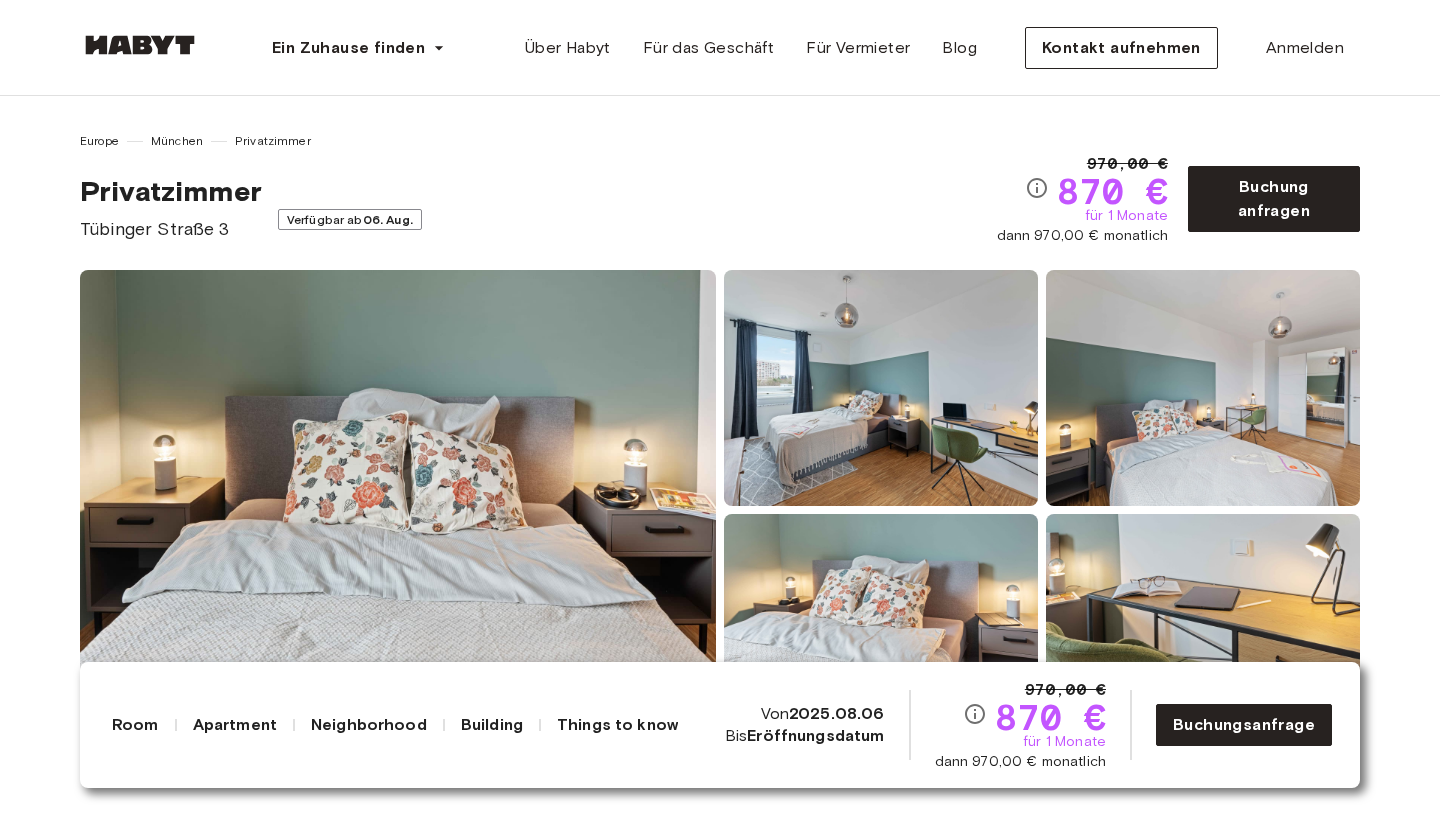 click at bounding box center (881, 632) 